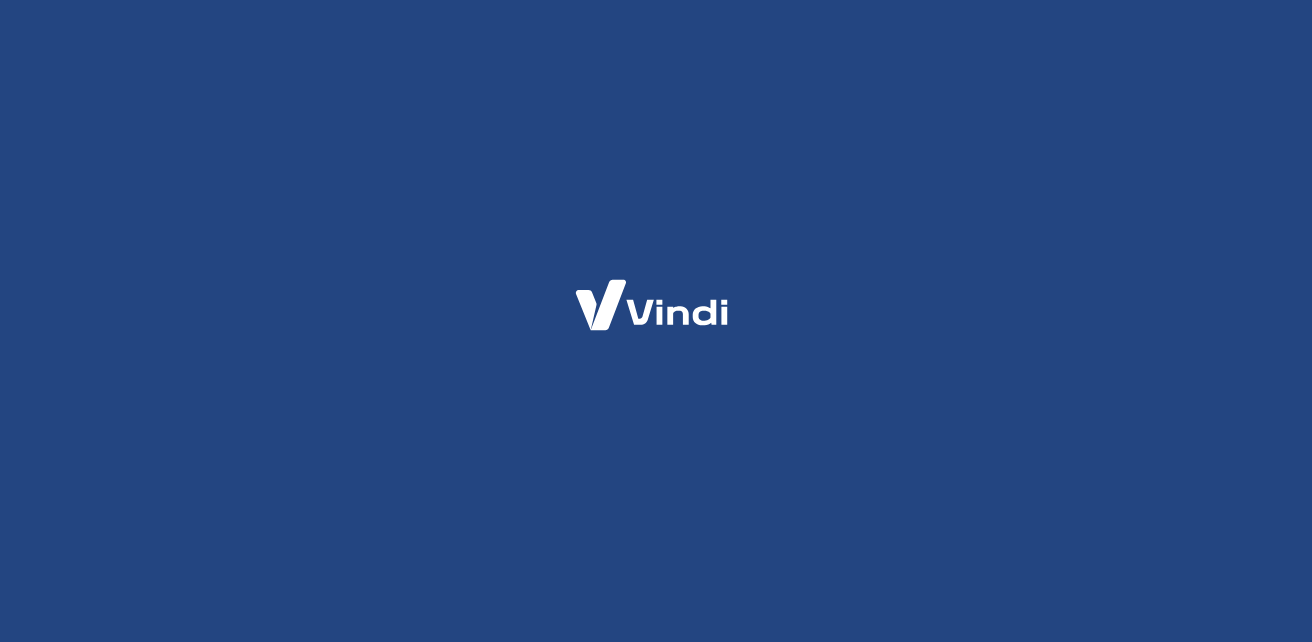 scroll, scrollTop: 0, scrollLeft: 0, axis: both 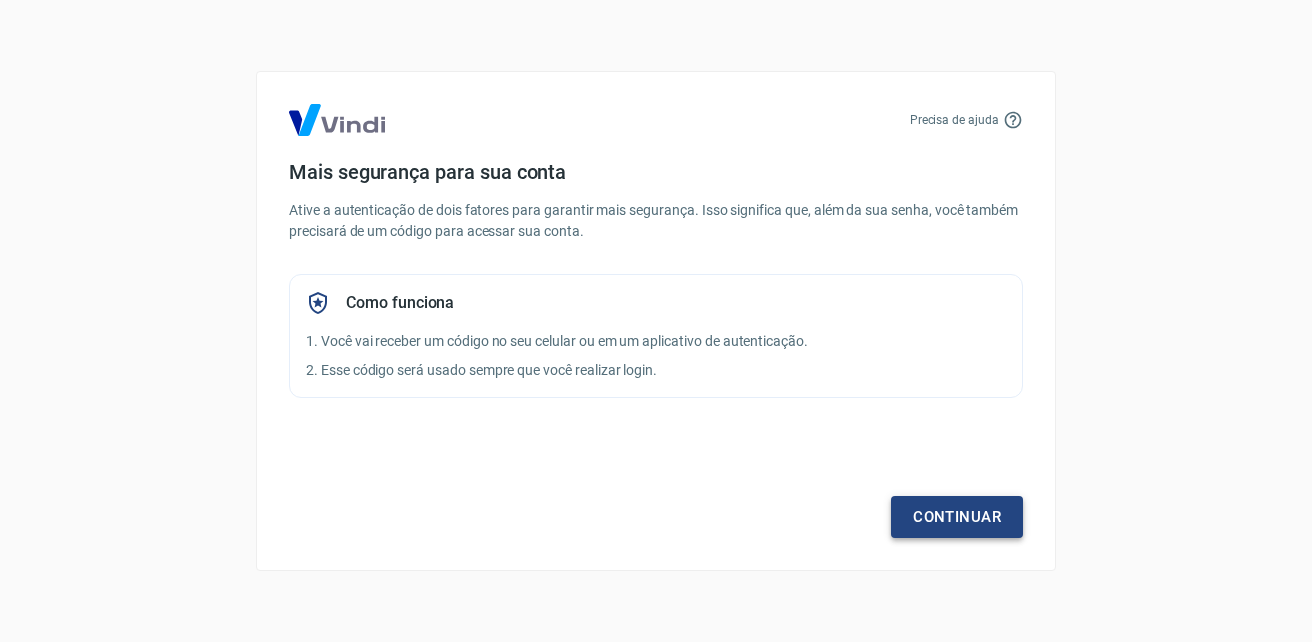 click on "Continuar" at bounding box center (957, 517) 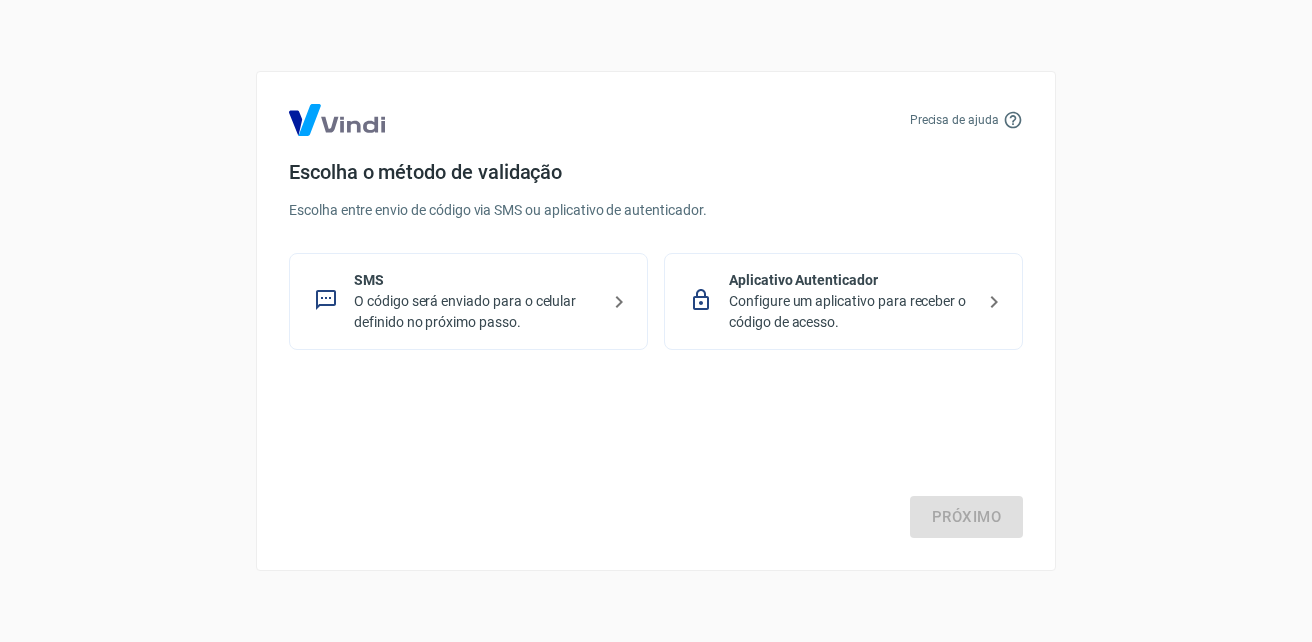 click on "Configure um aplicativo para receber o código de acesso." at bounding box center (851, 312) 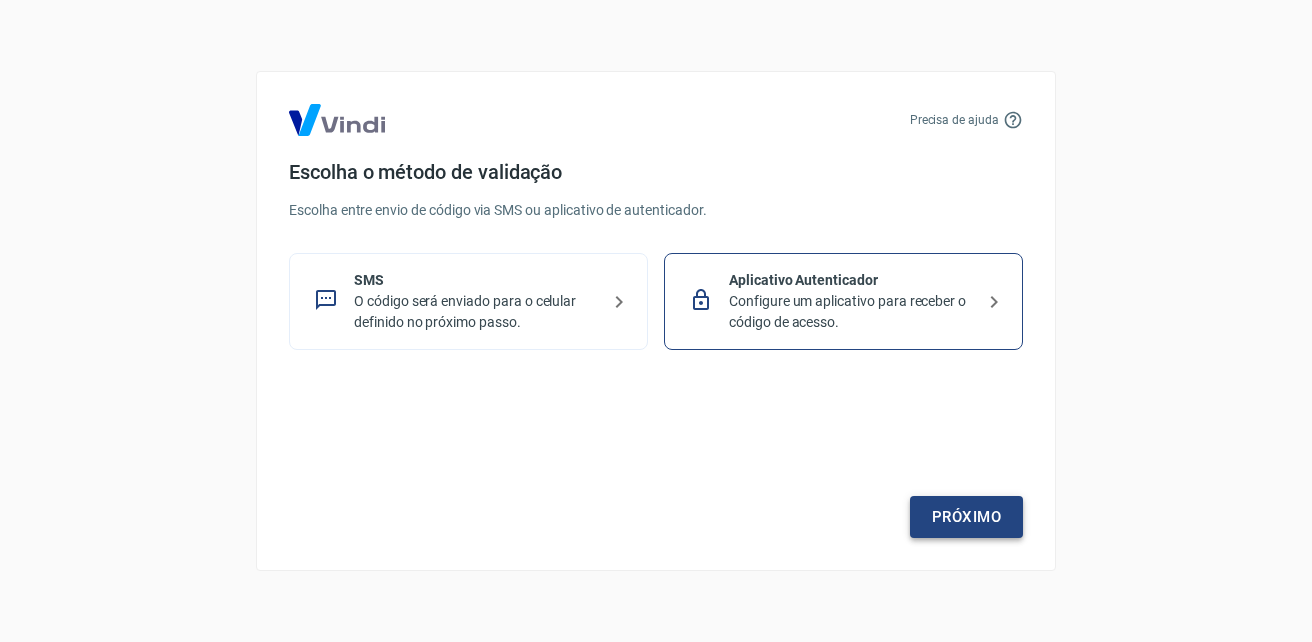 click on "Próximo" at bounding box center [966, 517] 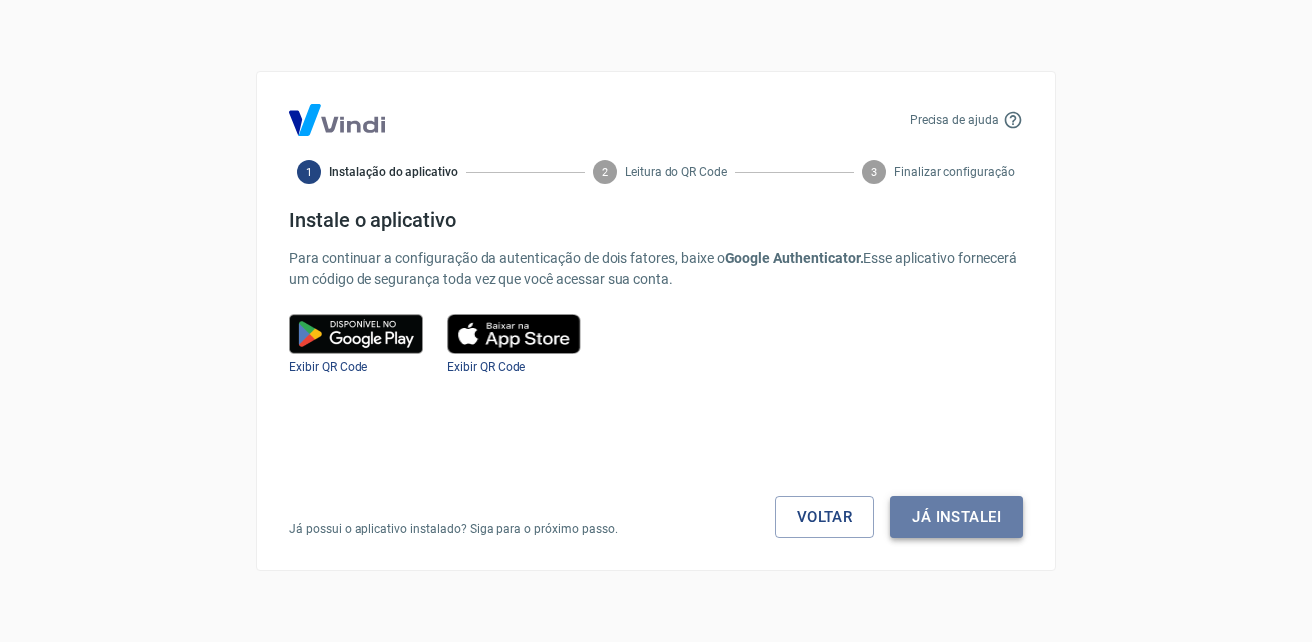 click on "Já instalei" at bounding box center (956, 517) 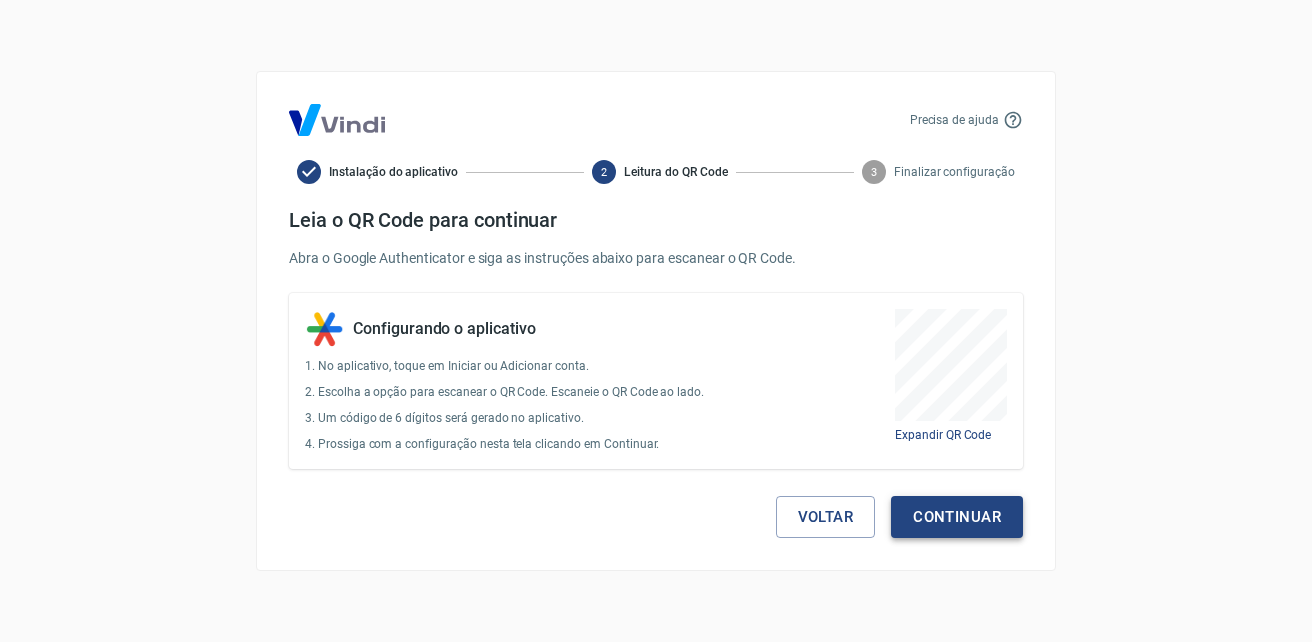 click on "Continuar" at bounding box center [957, 517] 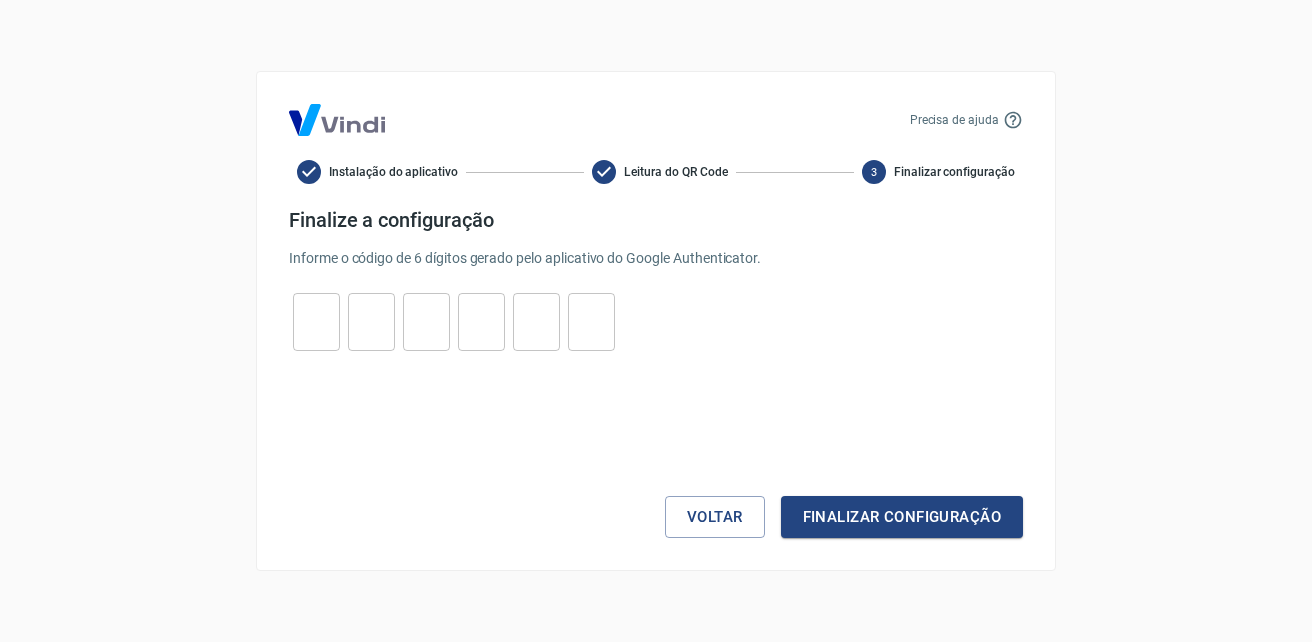 drag, startPoint x: 320, startPoint y: 316, endPoint x: 309, endPoint y: 314, distance: 11.18034 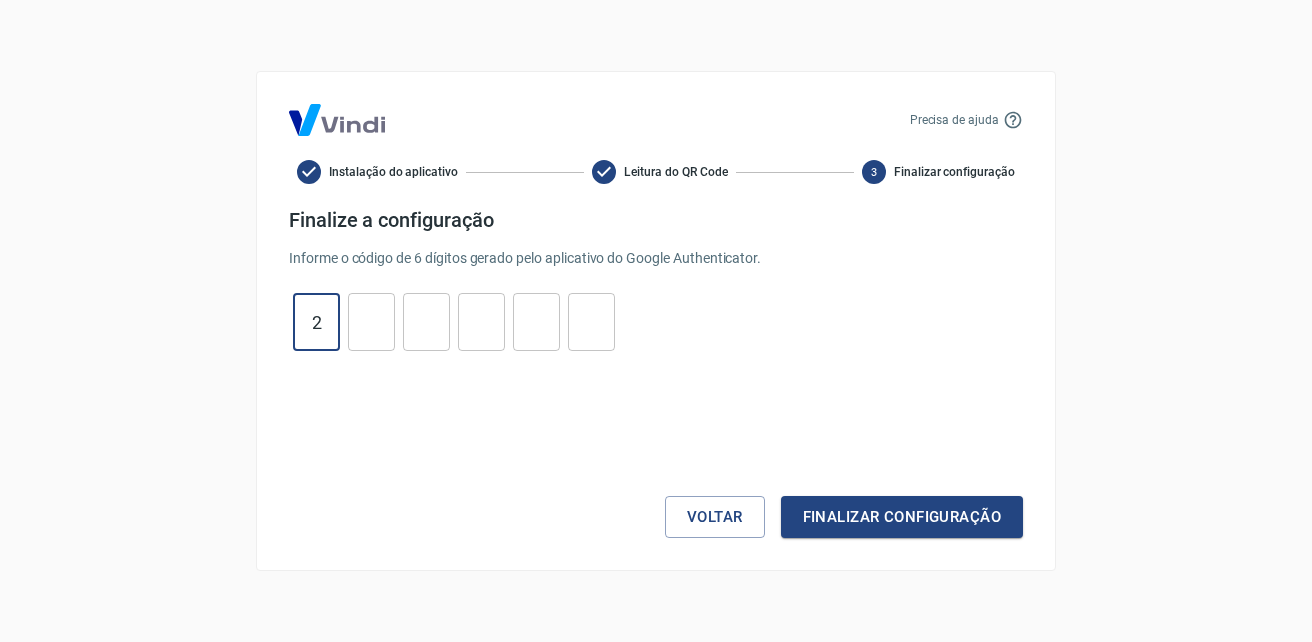 type on "2" 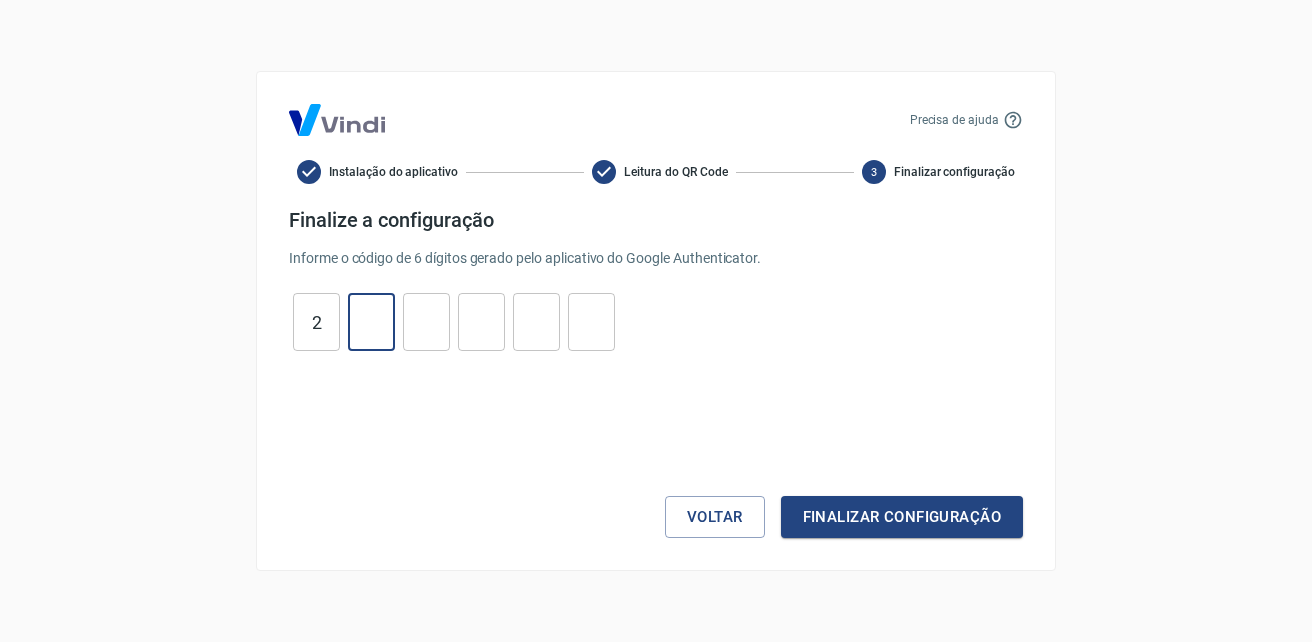 type on "3" 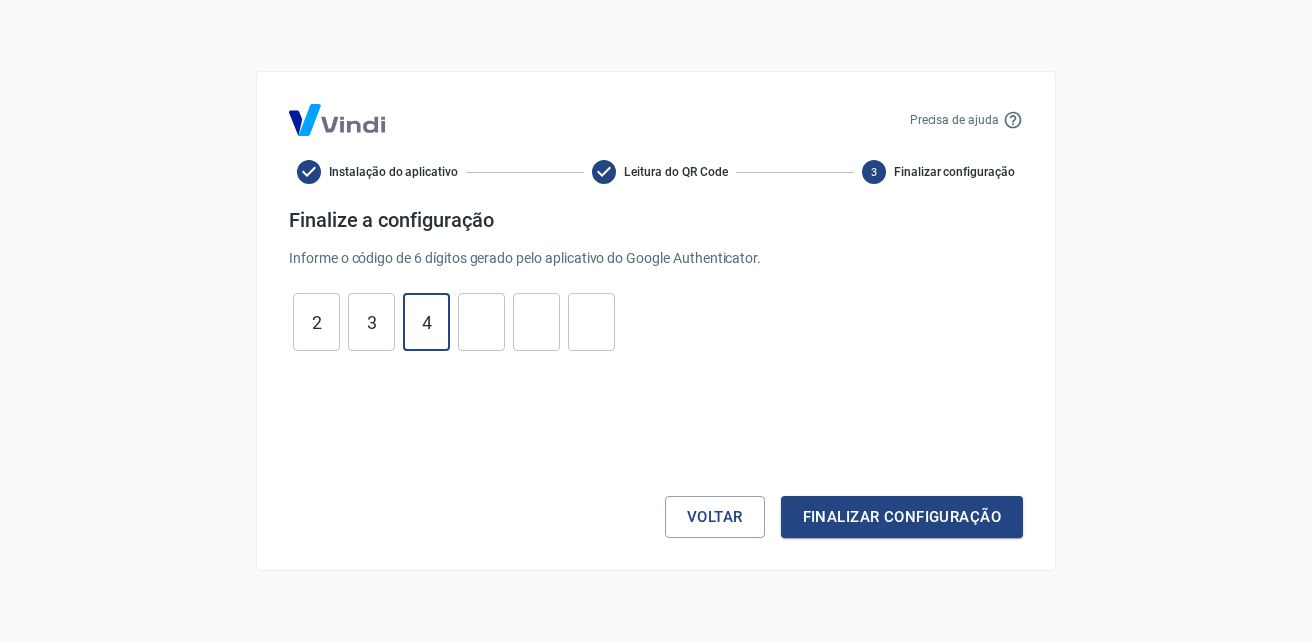 type on "4" 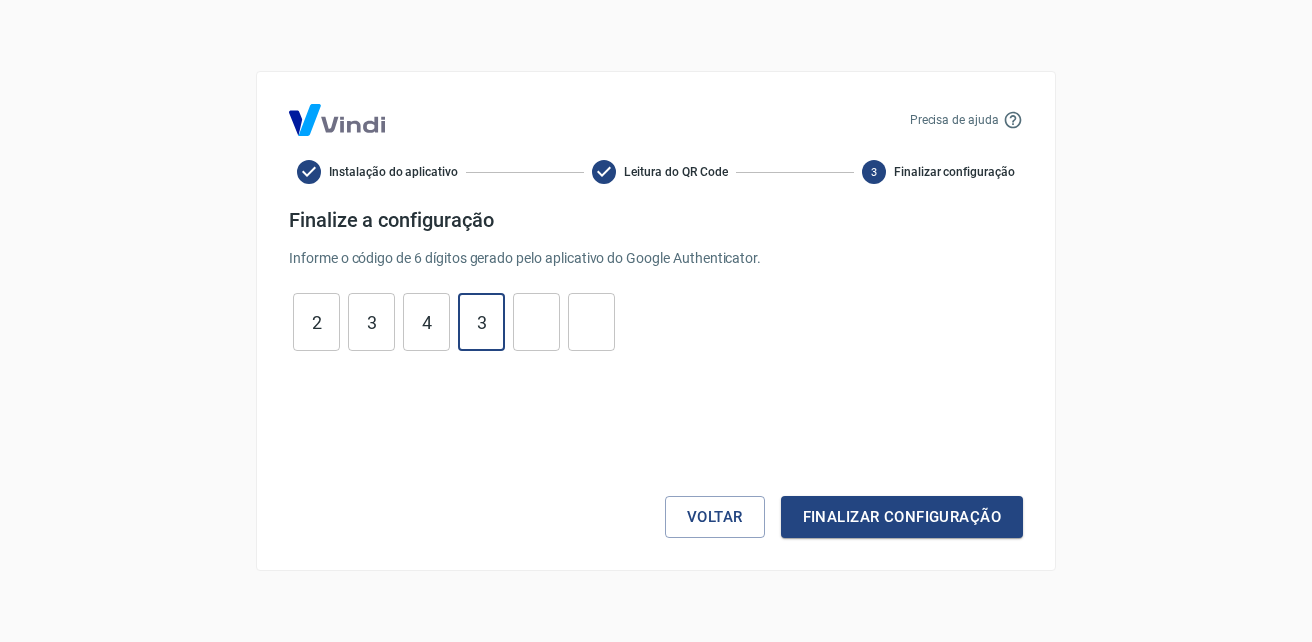 type on "3" 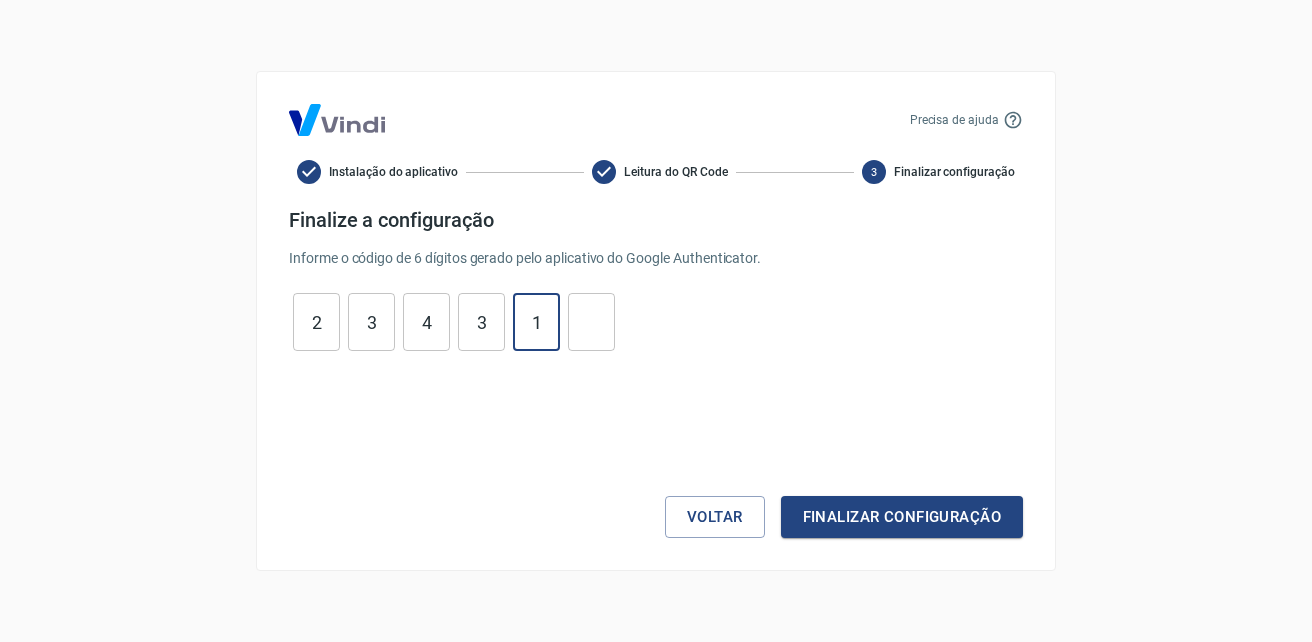 type on "1" 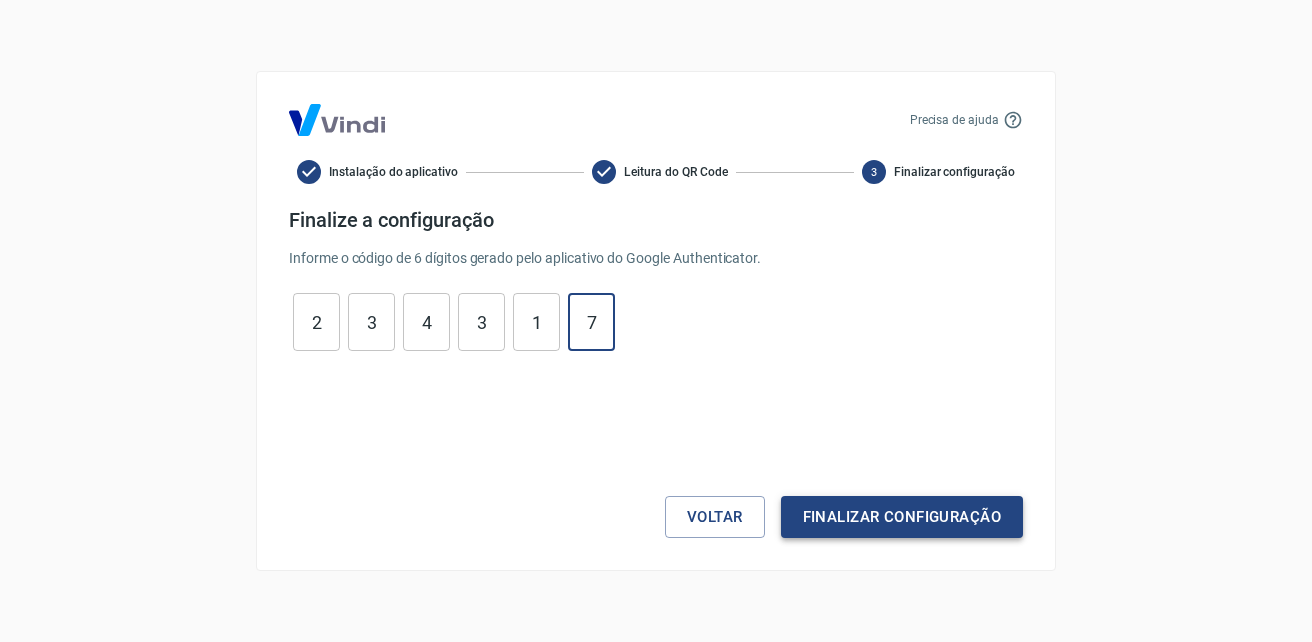 type on "7" 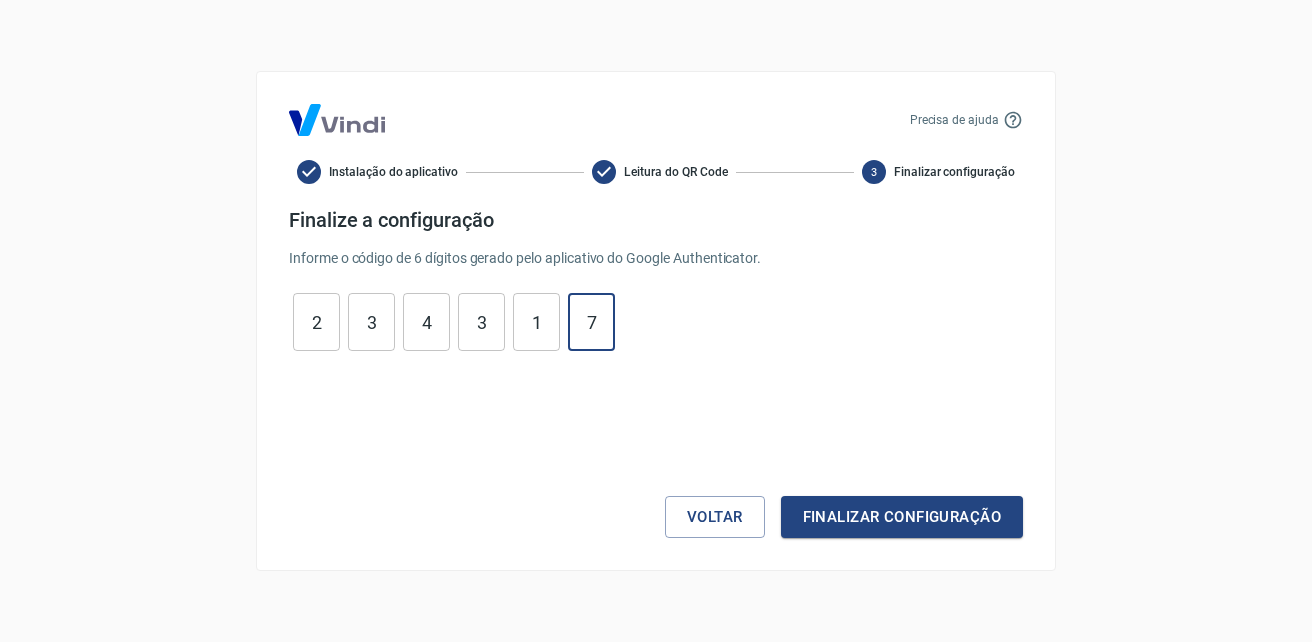 click on "Finalizar configuração" at bounding box center (902, 517) 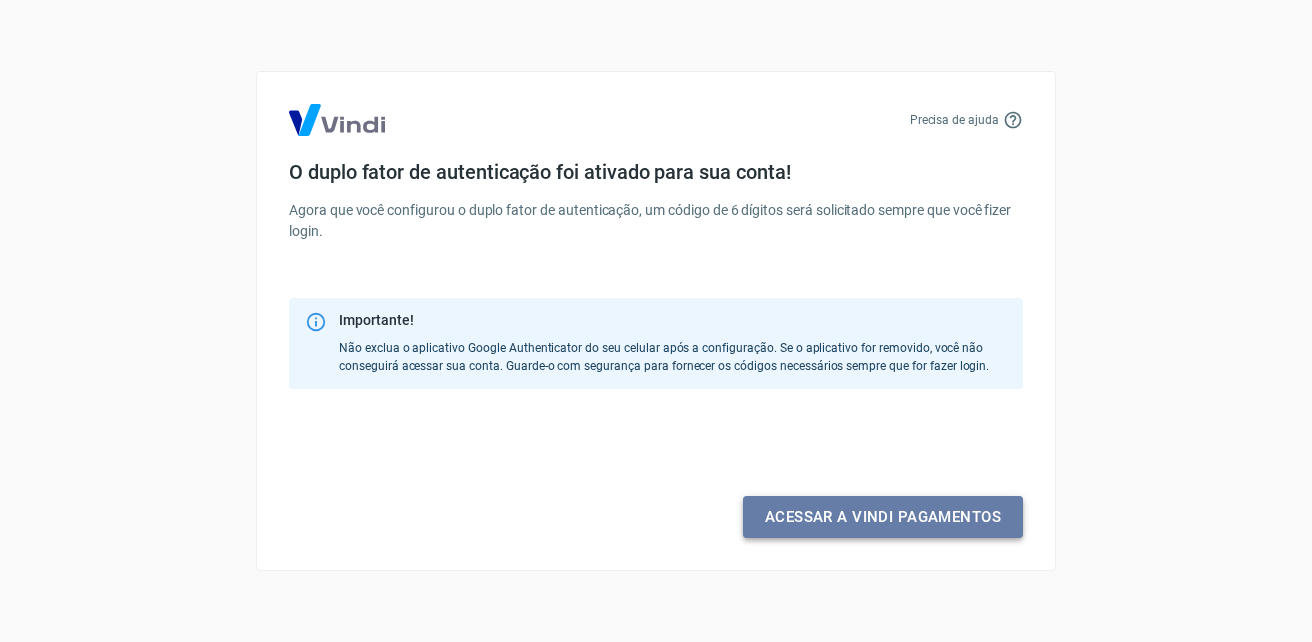 click on "Acessar a Vindi pagamentos" at bounding box center [883, 517] 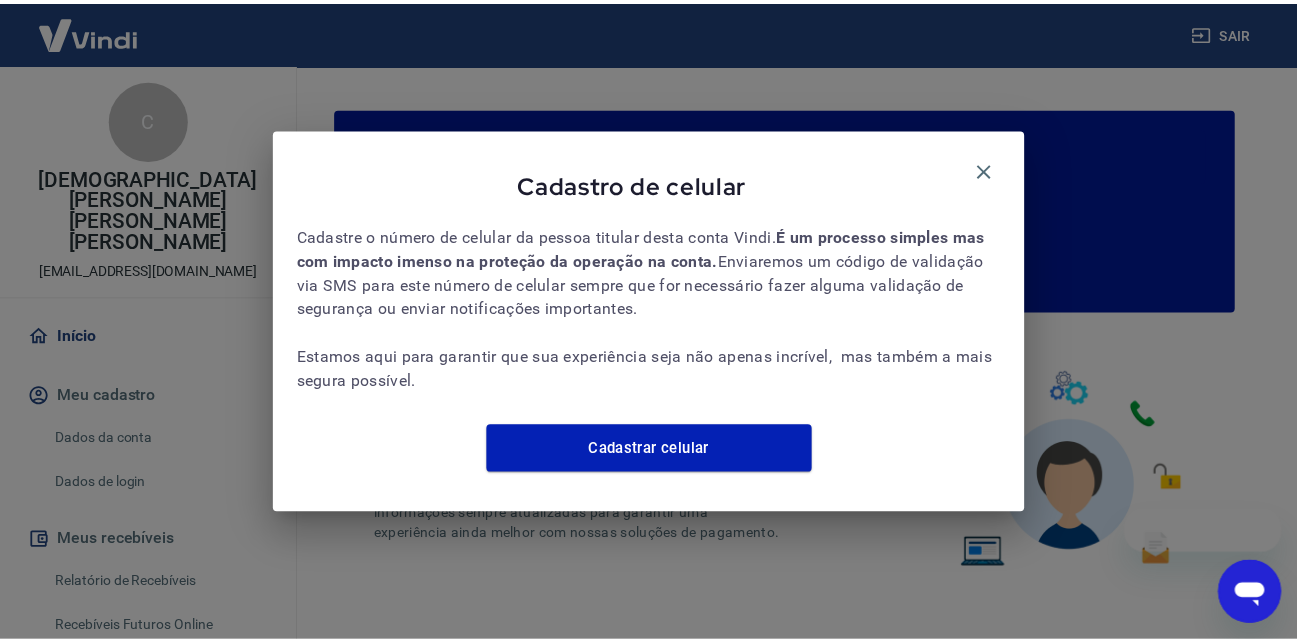 scroll, scrollTop: 0, scrollLeft: 0, axis: both 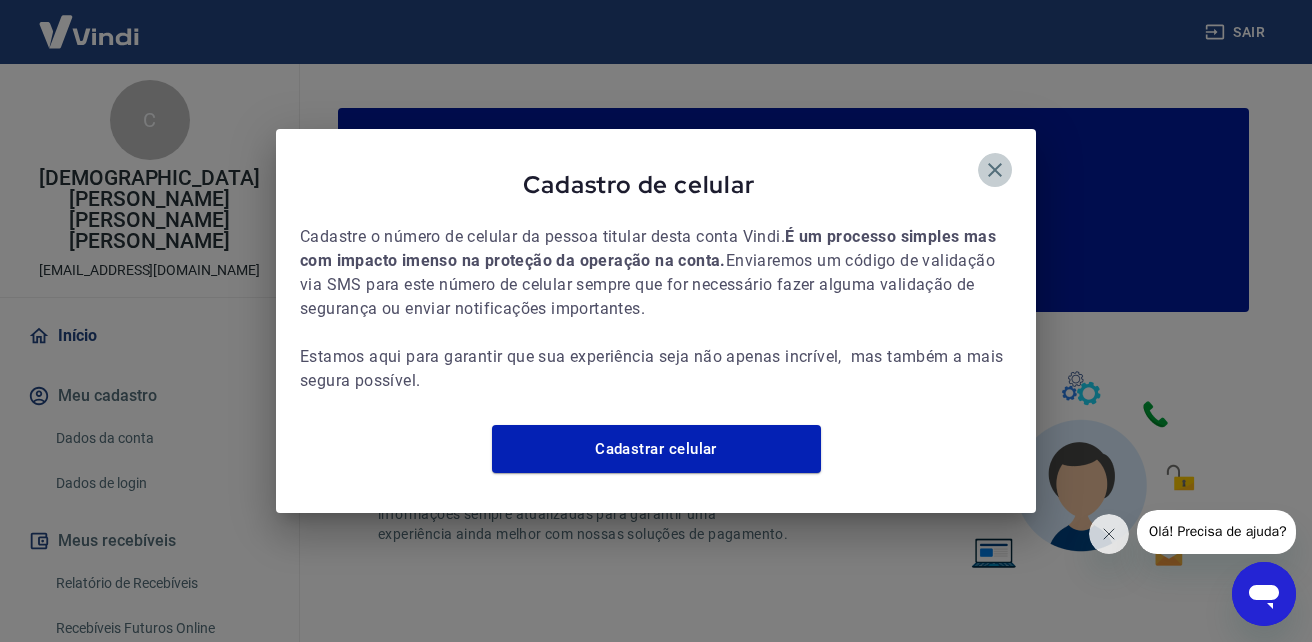 click 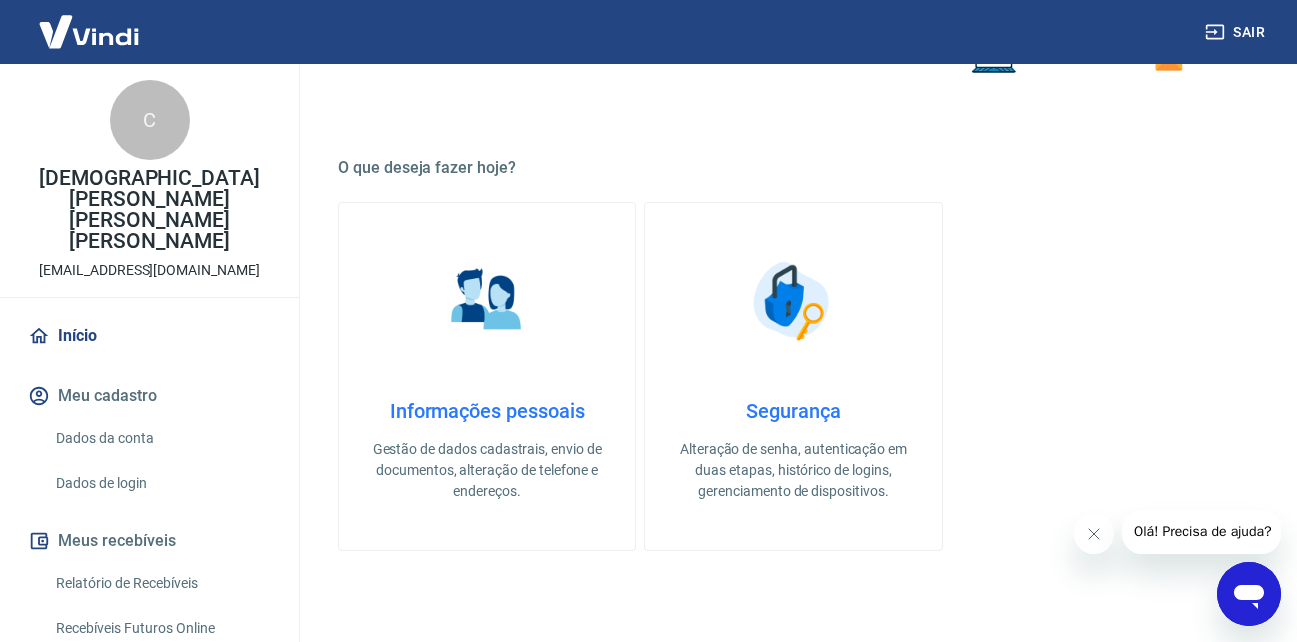 scroll, scrollTop: 500, scrollLeft: 0, axis: vertical 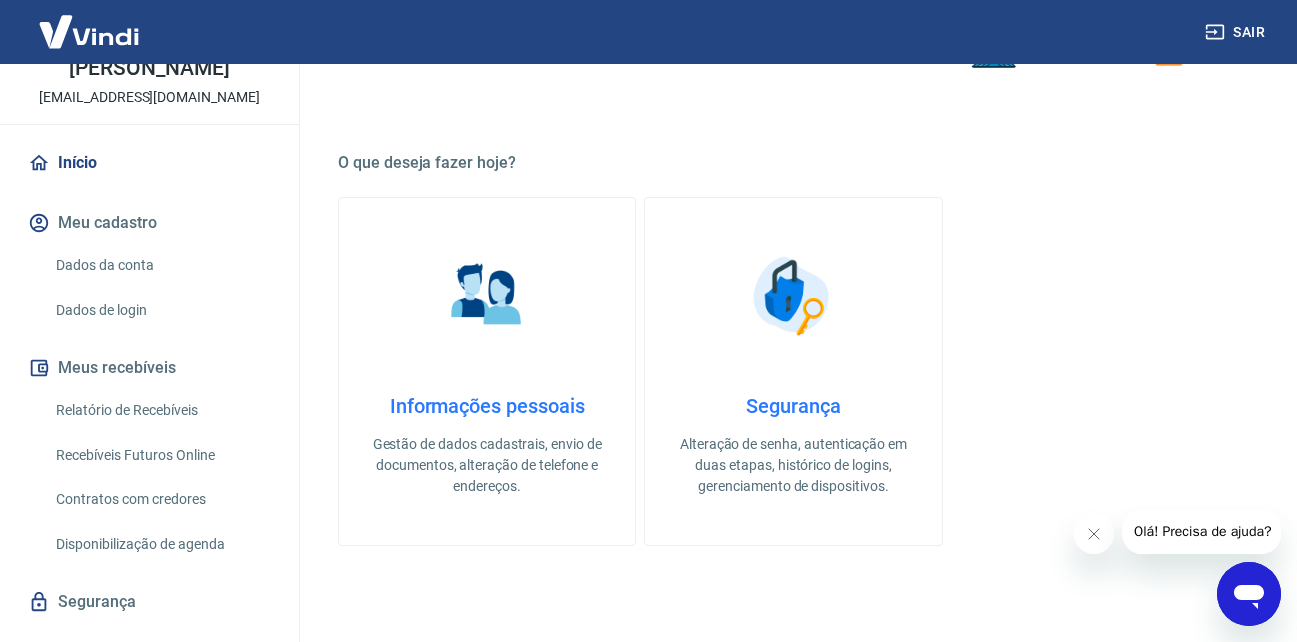 click on "Dados da conta" at bounding box center [161, 265] 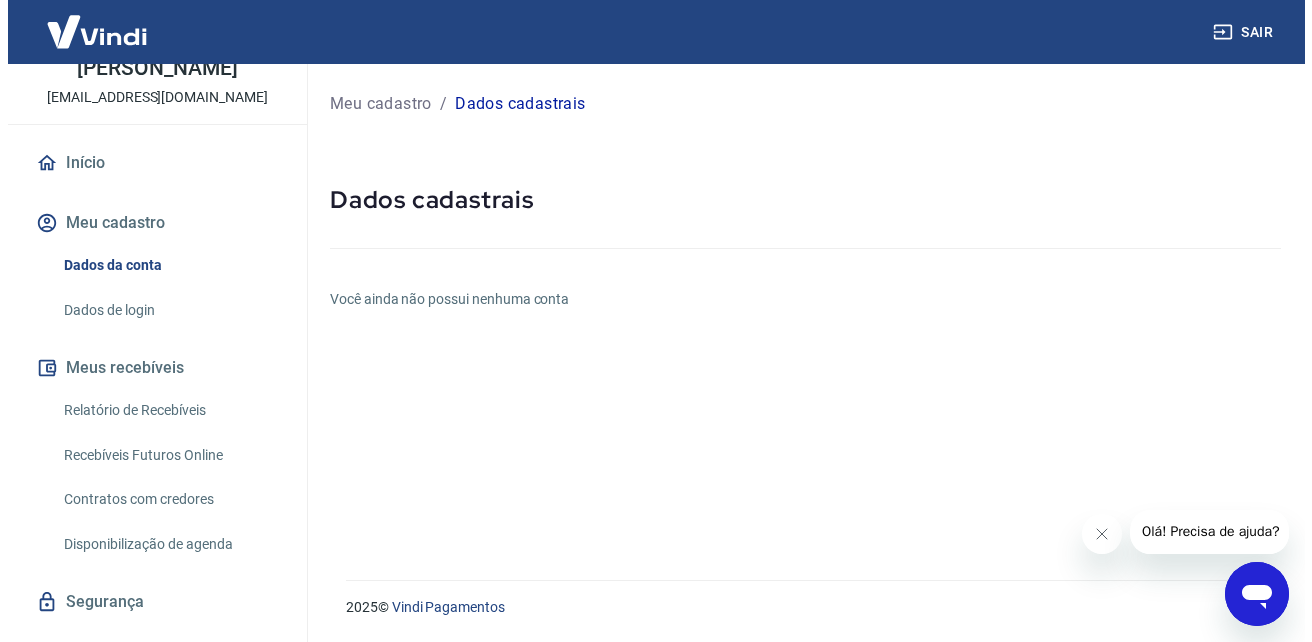 scroll, scrollTop: 0, scrollLeft: 0, axis: both 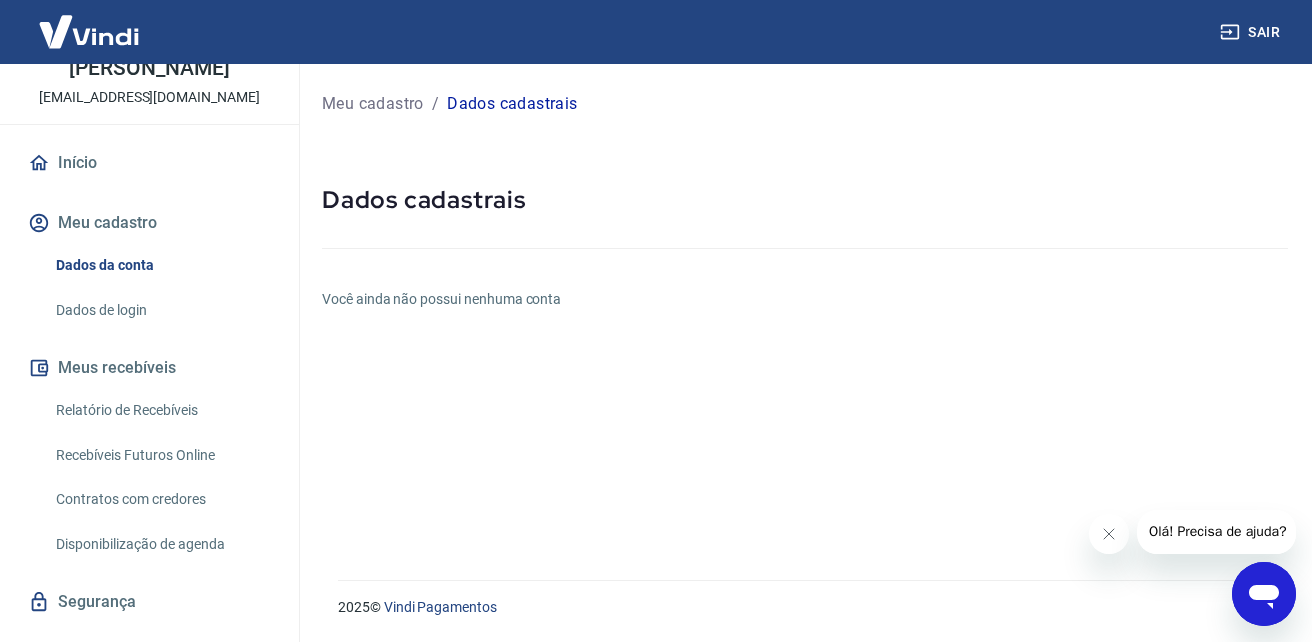 click on "Dados de login" at bounding box center (161, 310) 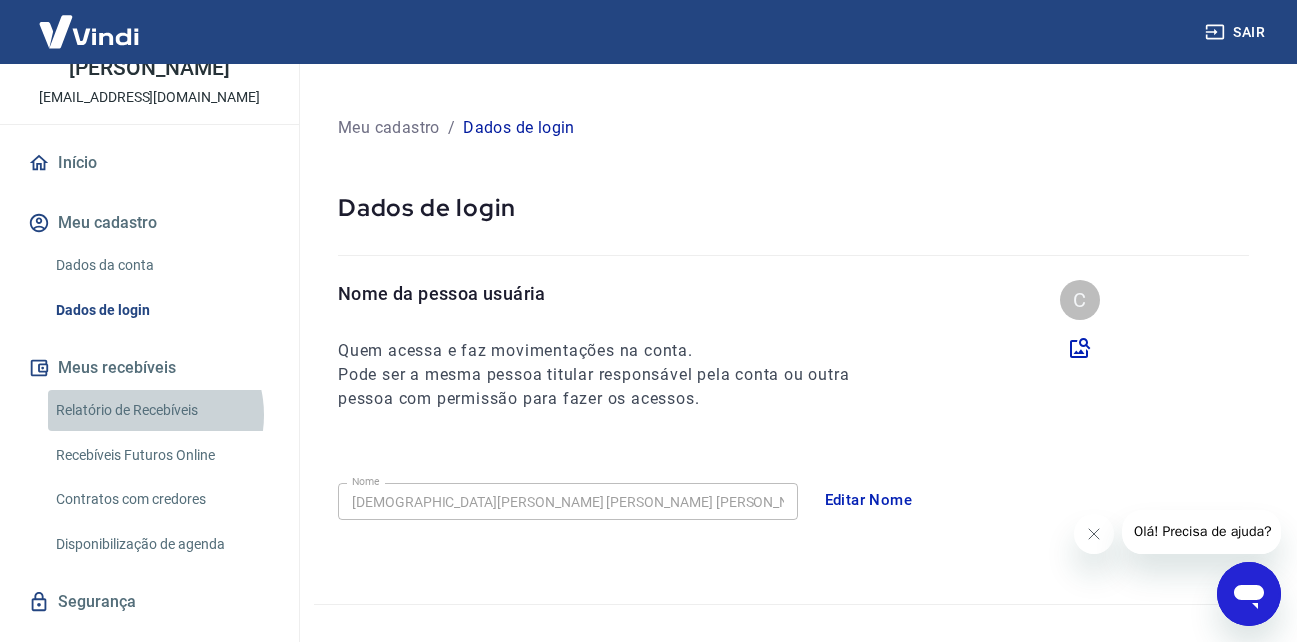 click on "Relatório de Recebíveis" at bounding box center (161, 410) 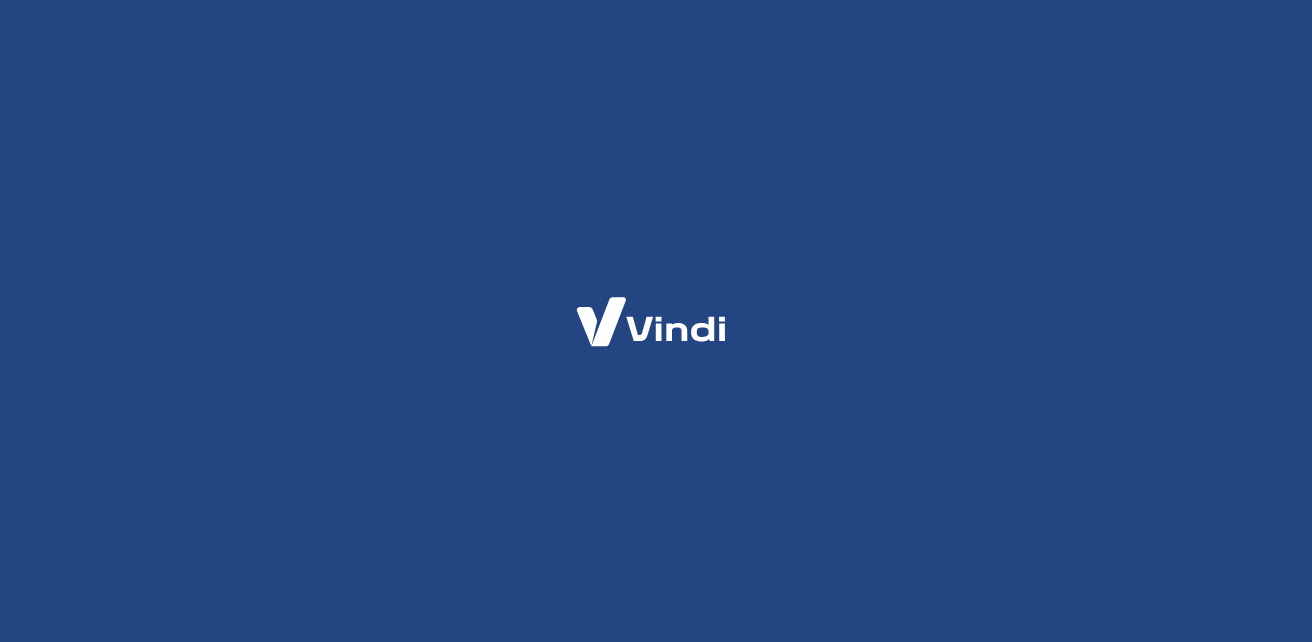 scroll, scrollTop: 0, scrollLeft: 0, axis: both 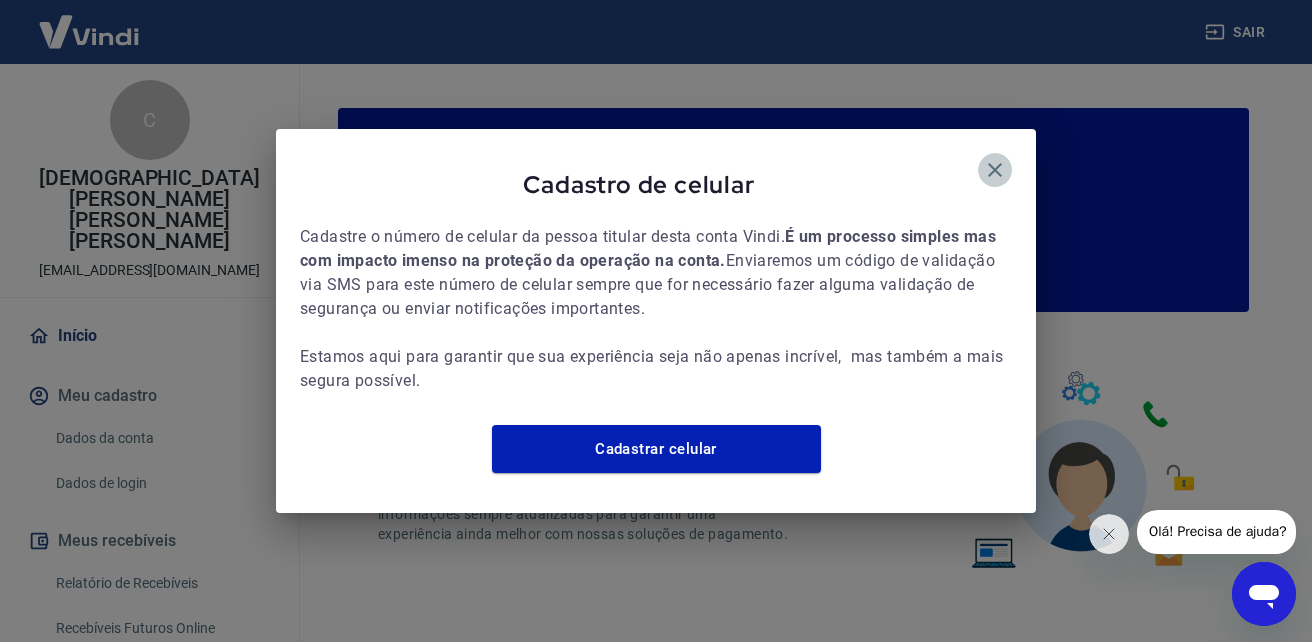 click at bounding box center [995, 170] 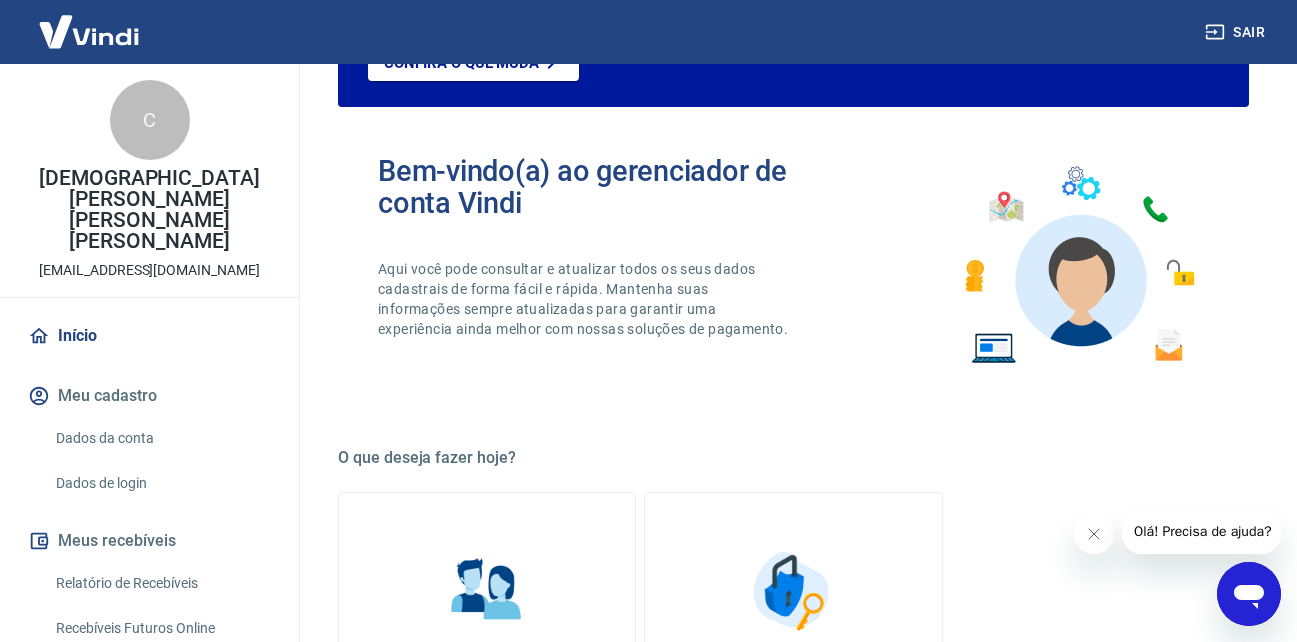 scroll, scrollTop: 200, scrollLeft: 0, axis: vertical 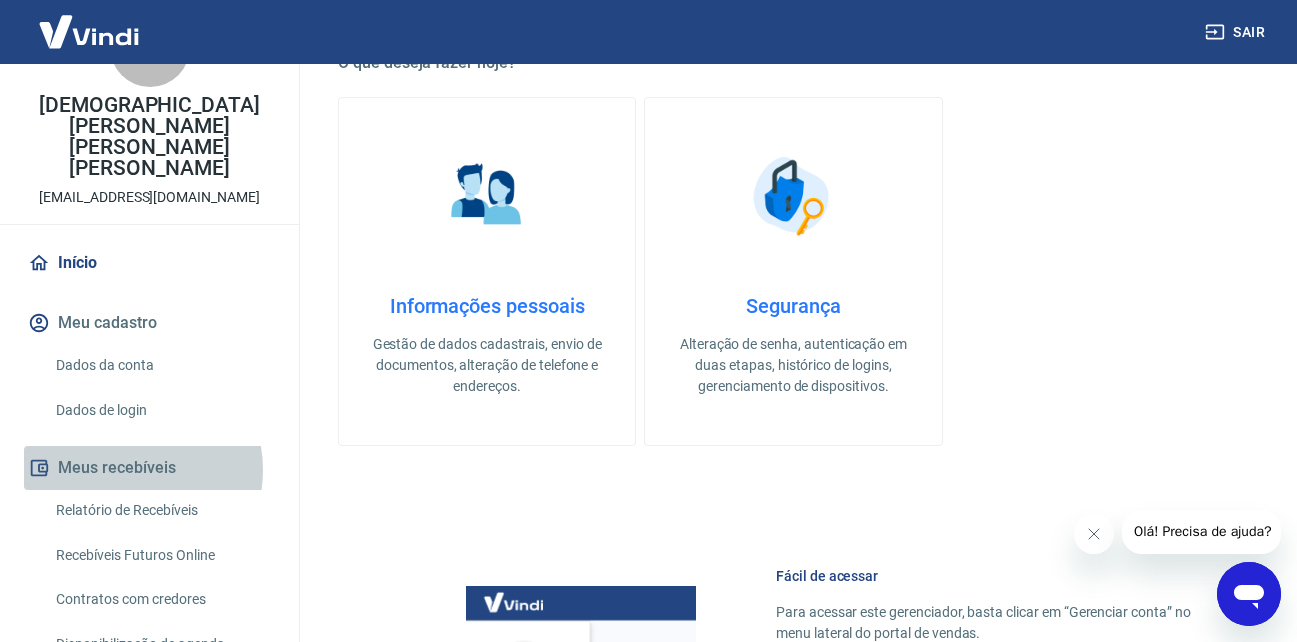 click on "Meus recebíveis" at bounding box center (149, 468) 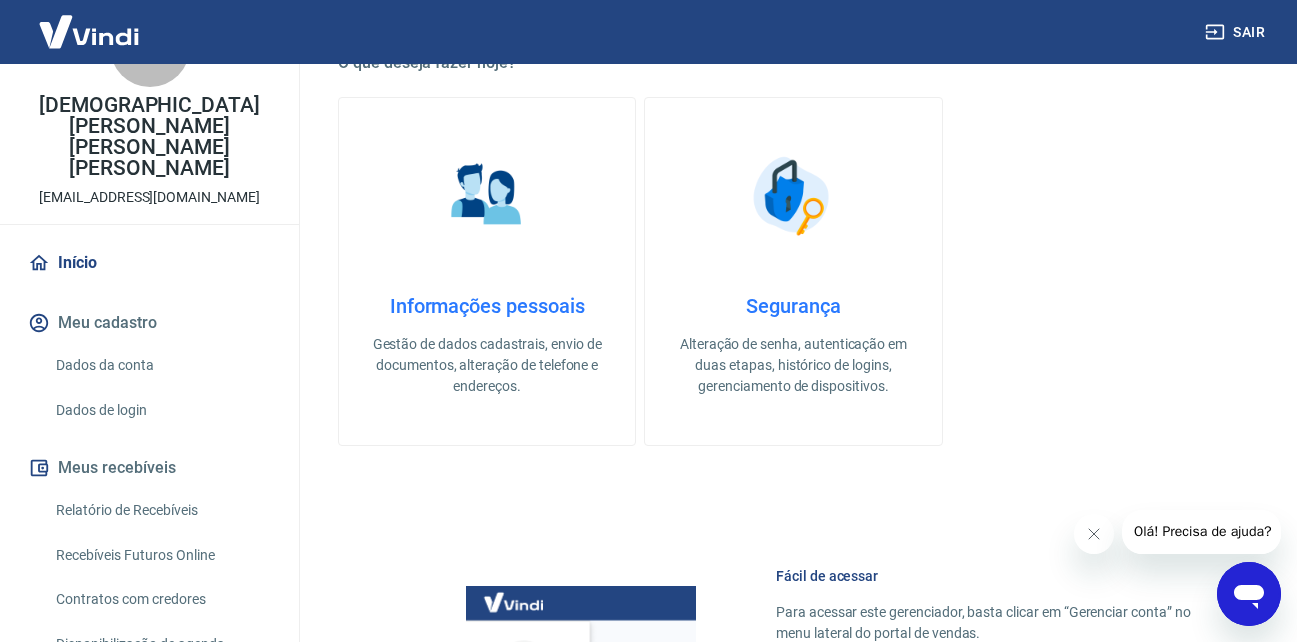click on "Meus recebíveis" at bounding box center (149, 468) 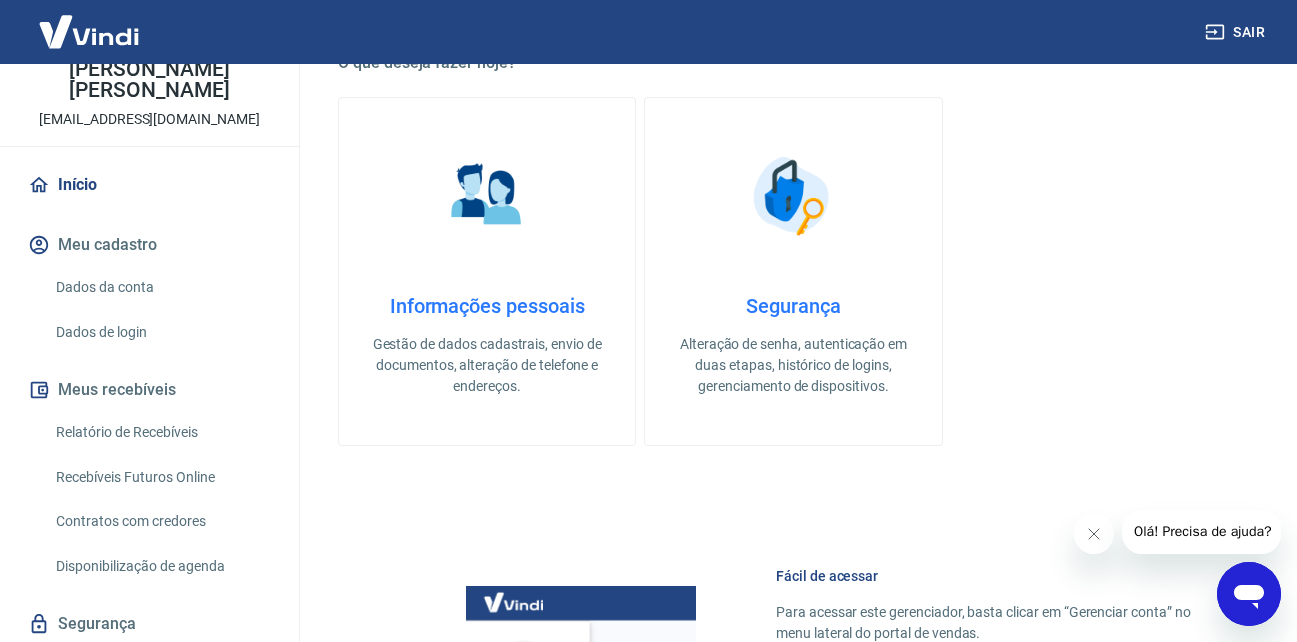 scroll, scrollTop: 173, scrollLeft: 0, axis: vertical 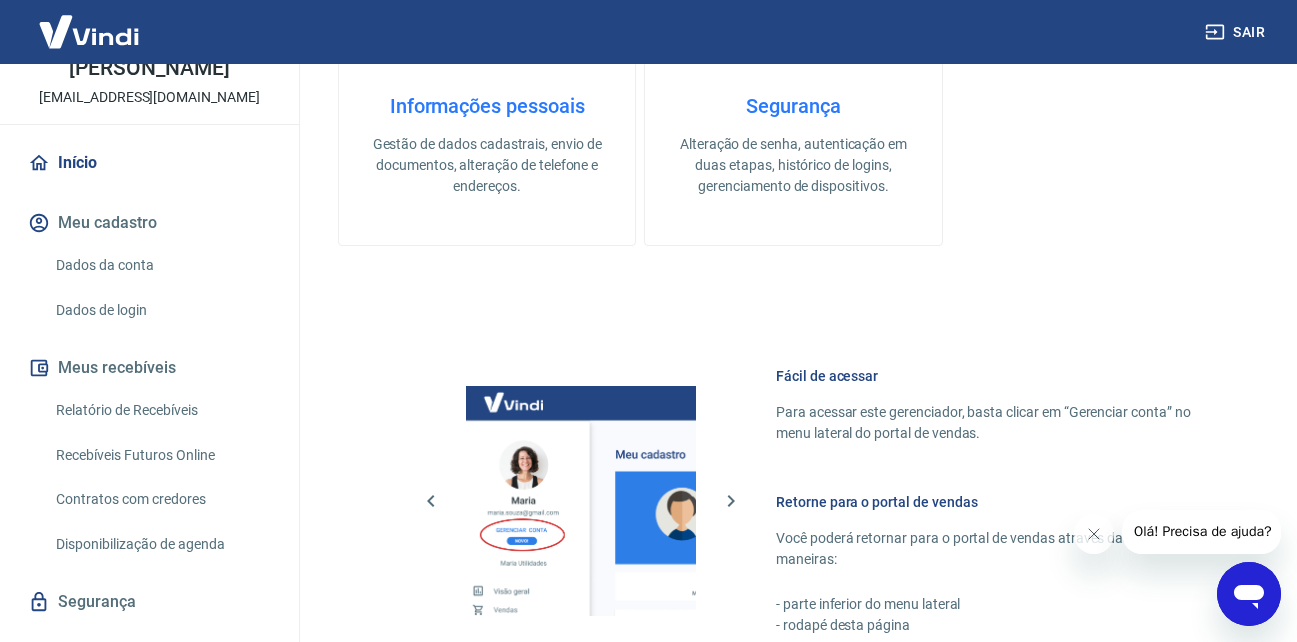 click on "Relatório de Recebíveis" at bounding box center (161, 410) 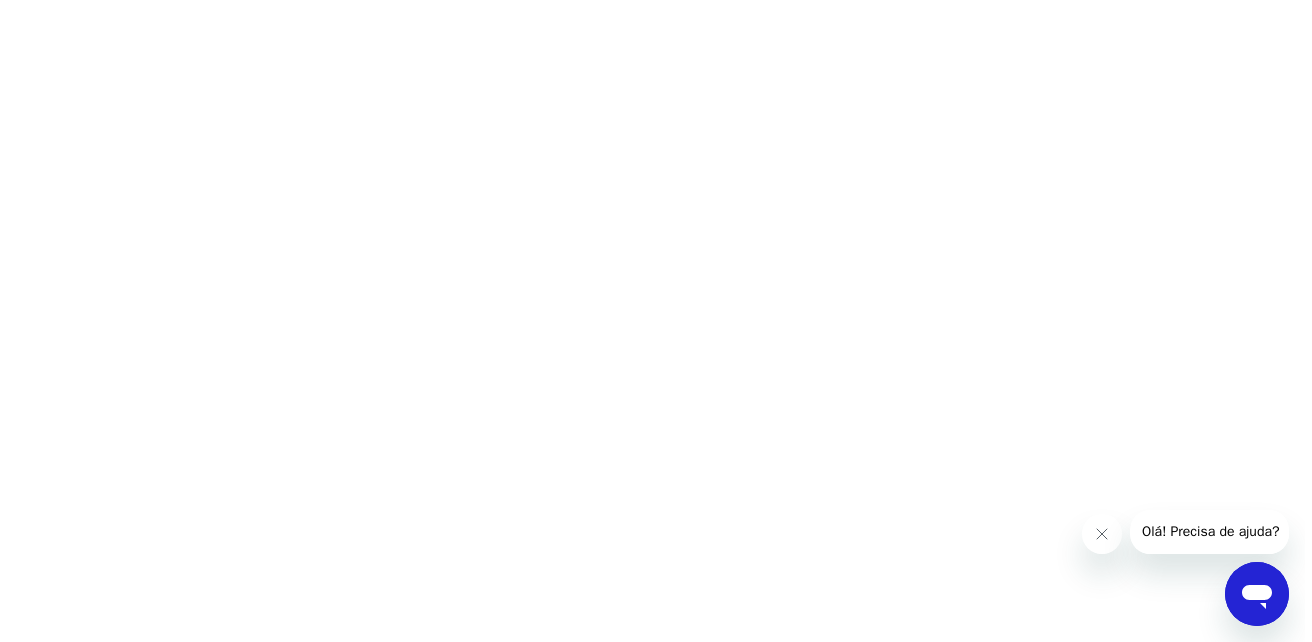 scroll, scrollTop: 0, scrollLeft: 0, axis: both 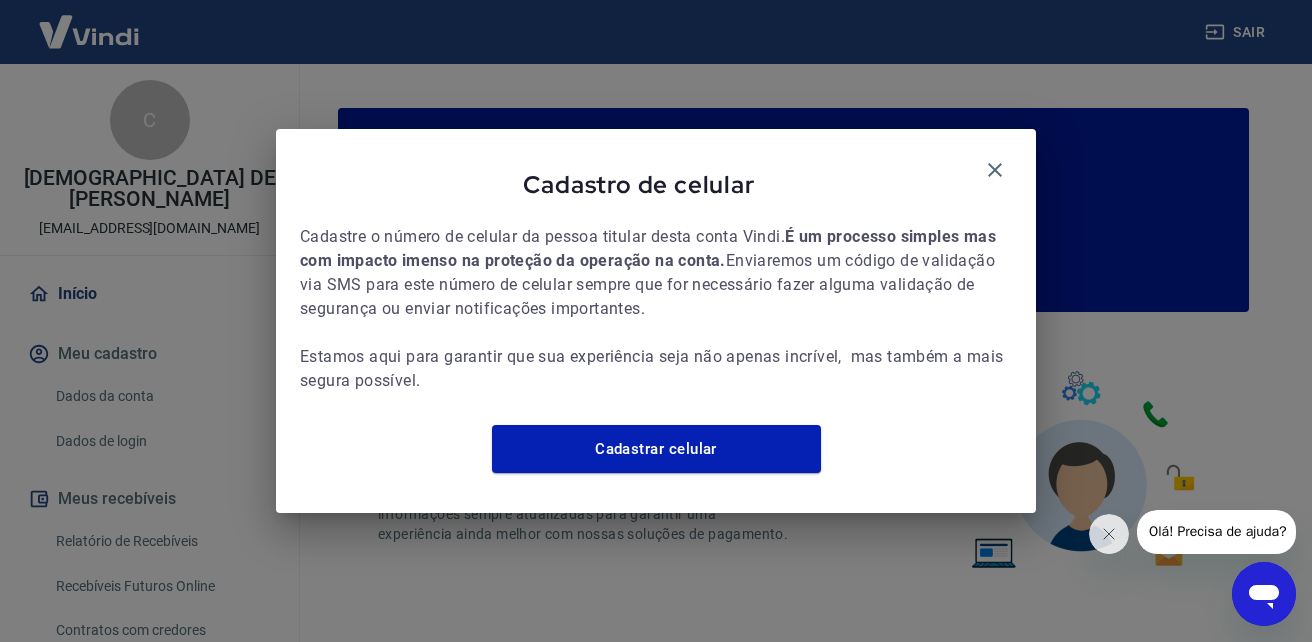 click 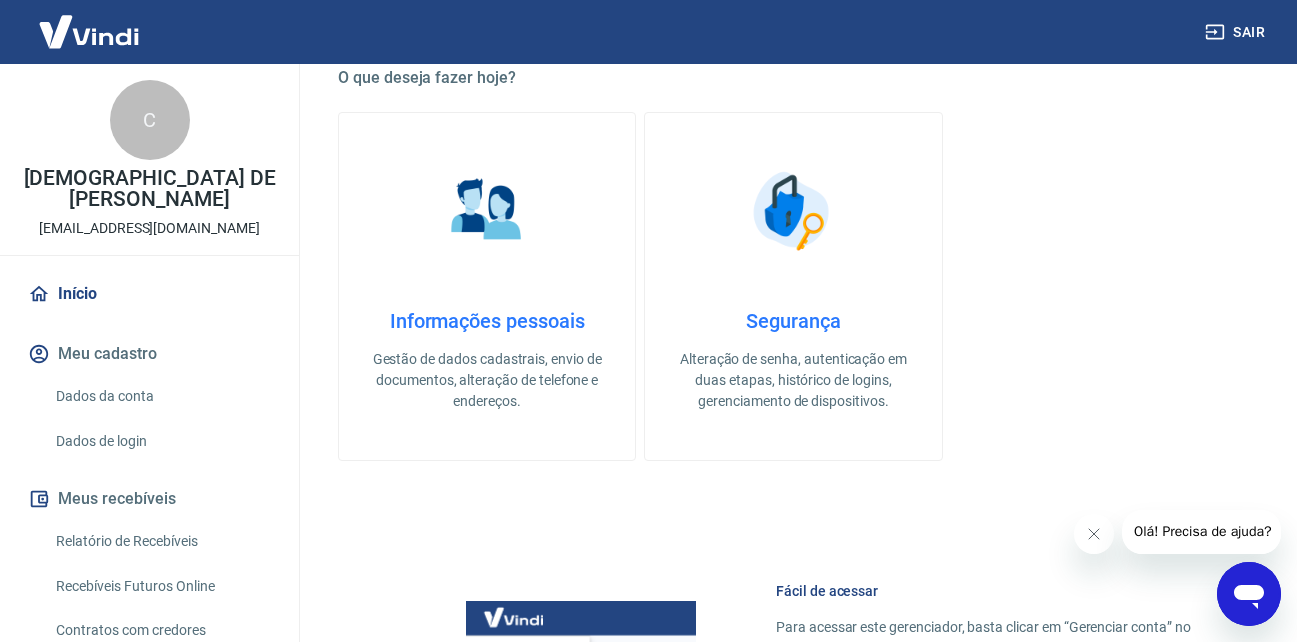 scroll, scrollTop: 0, scrollLeft: 0, axis: both 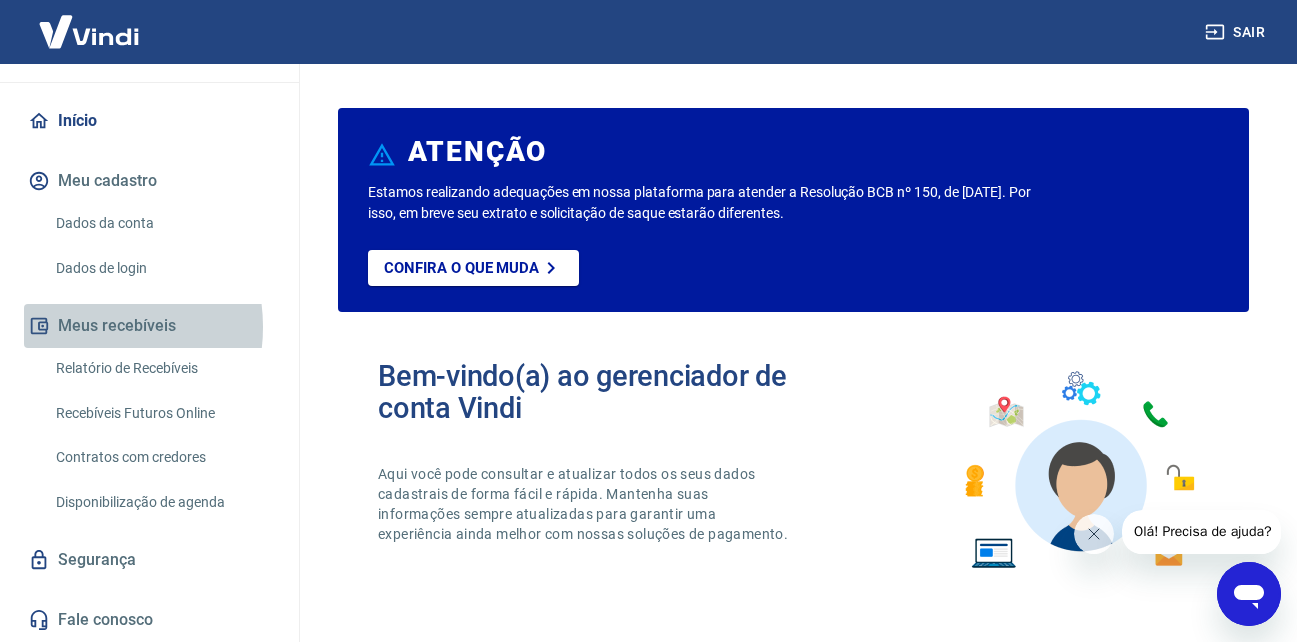 click on "Meus recebíveis" at bounding box center [149, 326] 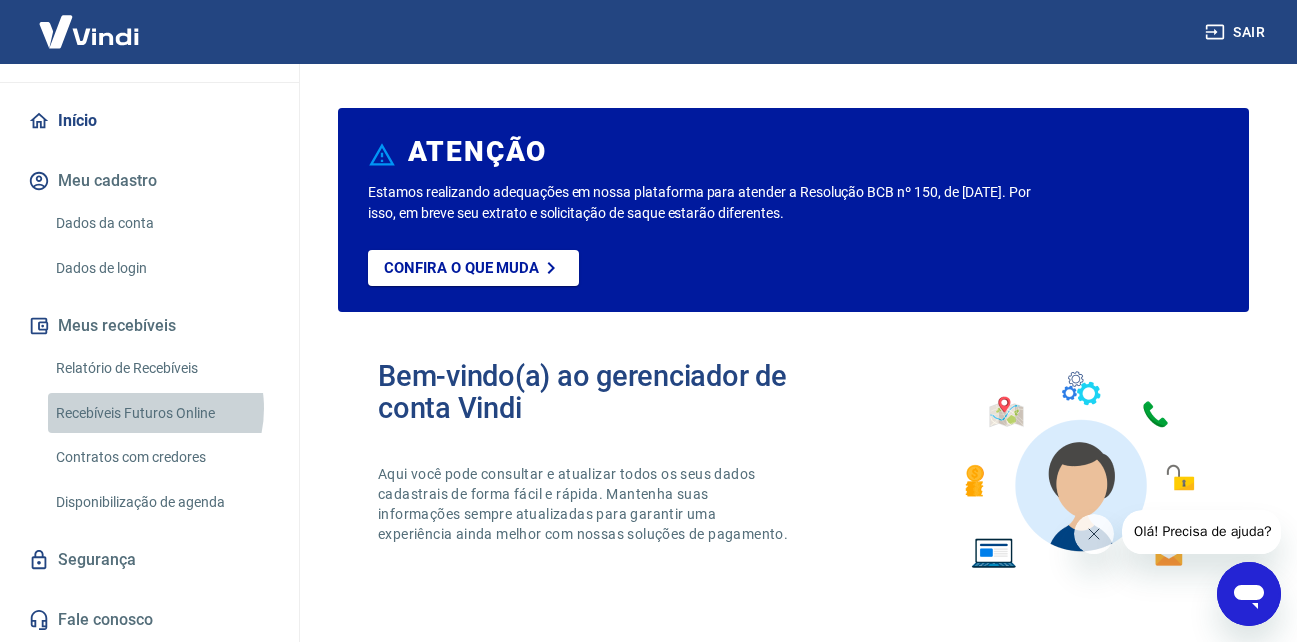 click on "Recebíveis Futuros Online" at bounding box center (161, 413) 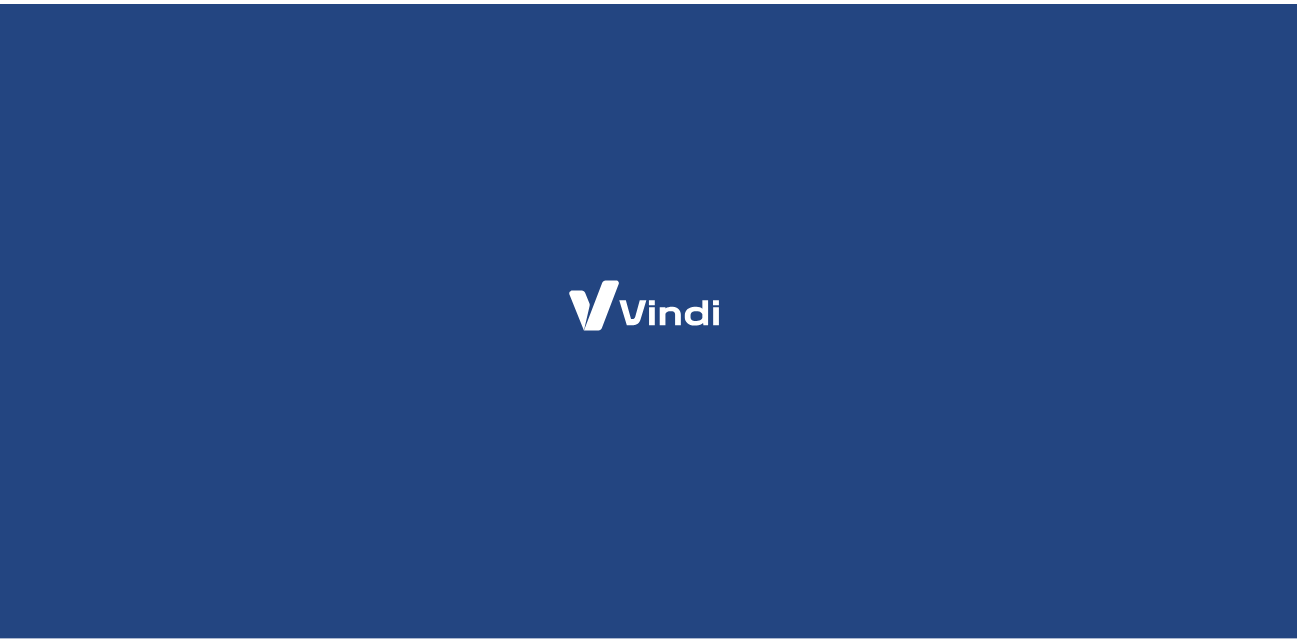 scroll, scrollTop: 0, scrollLeft: 0, axis: both 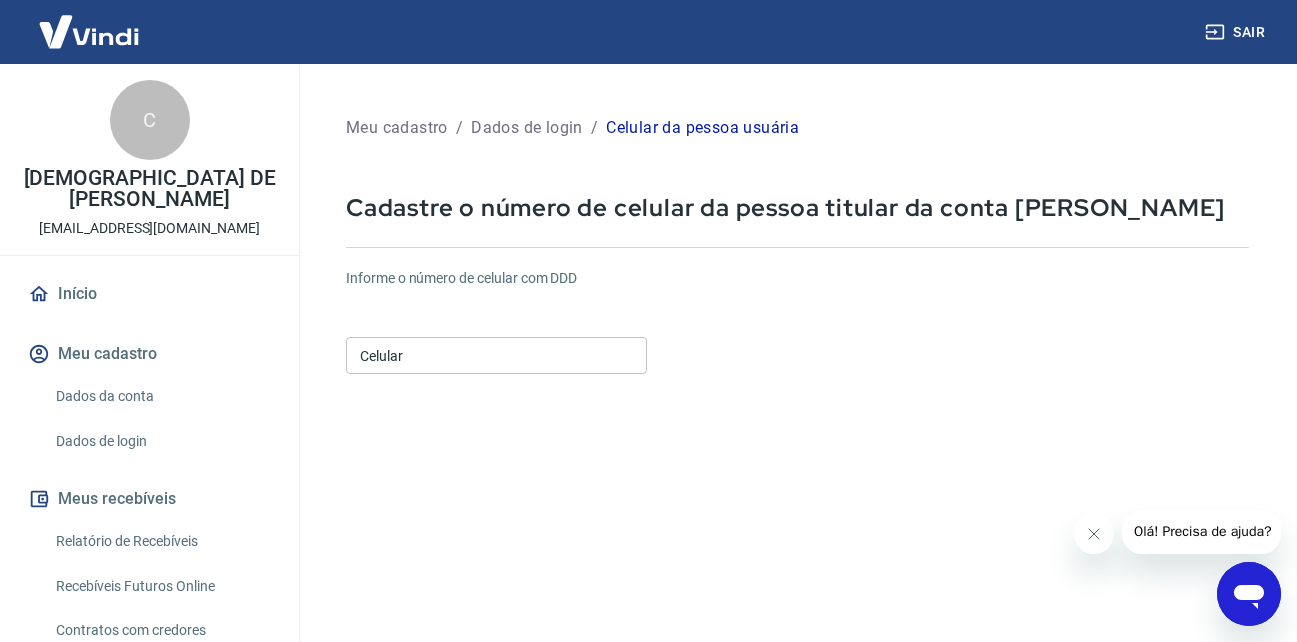 click on "Celular" at bounding box center [496, 355] 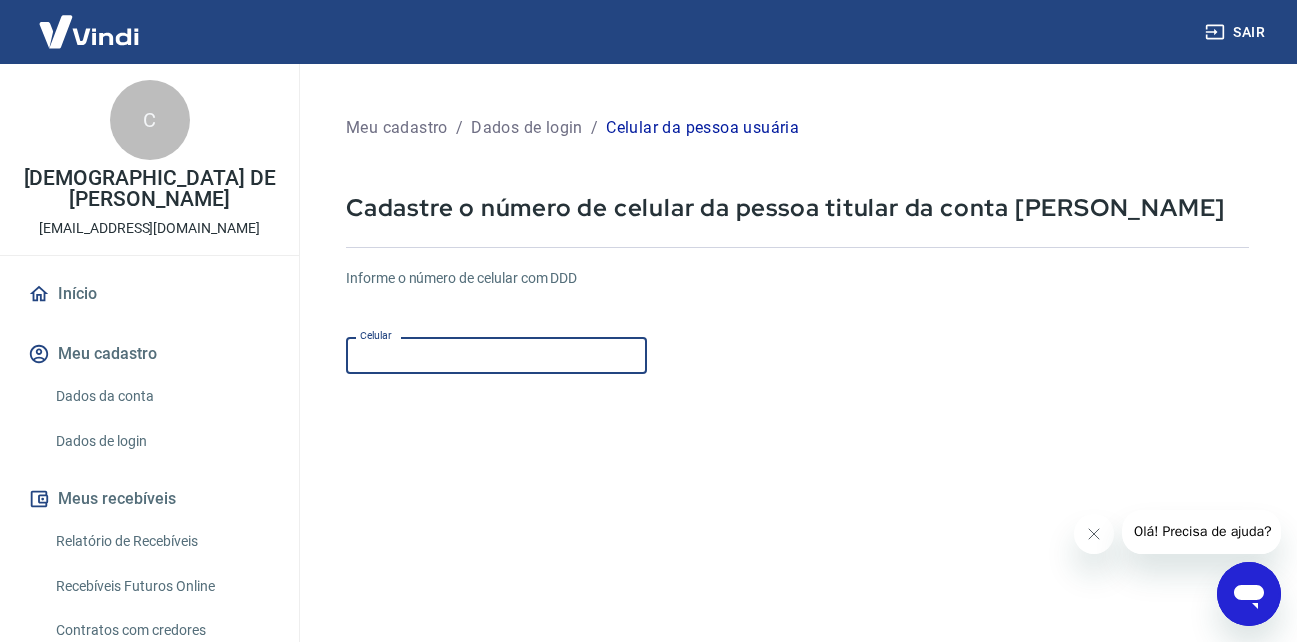 type on "[PHONE_NUMBER]" 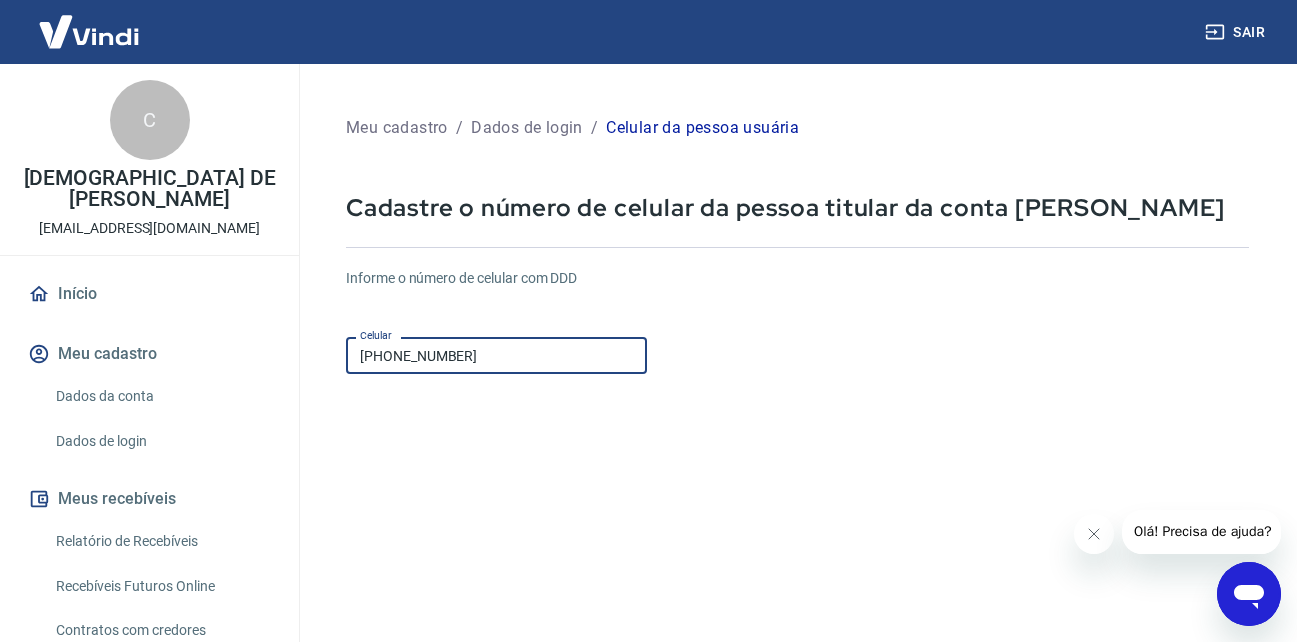 click on "Informe o número de celular com DDD Celular [PHONE_NUMBER] Celular" at bounding box center (797, 323) 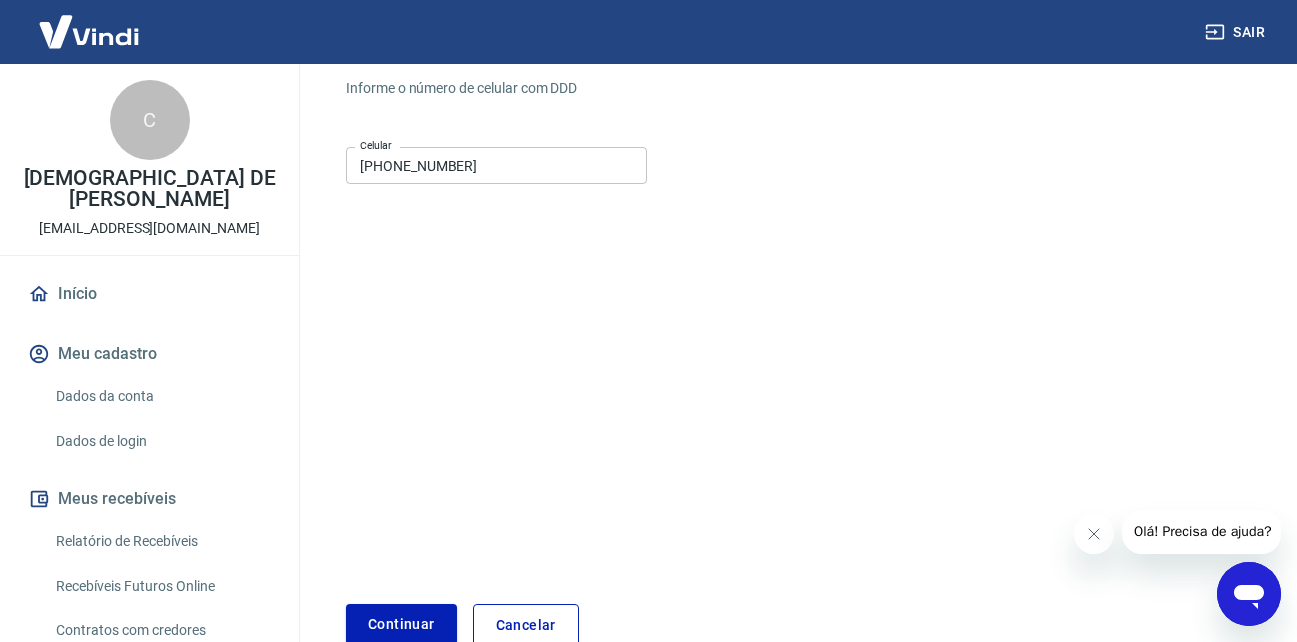 scroll, scrollTop: 300, scrollLeft: 0, axis: vertical 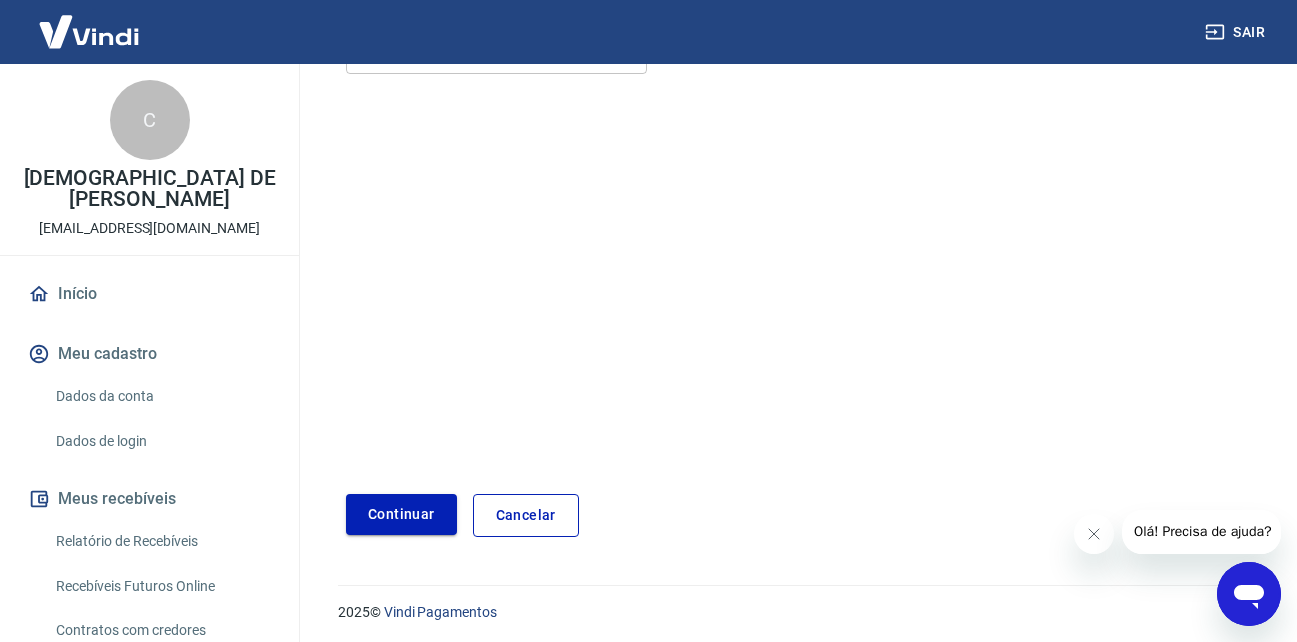 click on "Continuar" at bounding box center (401, 514) 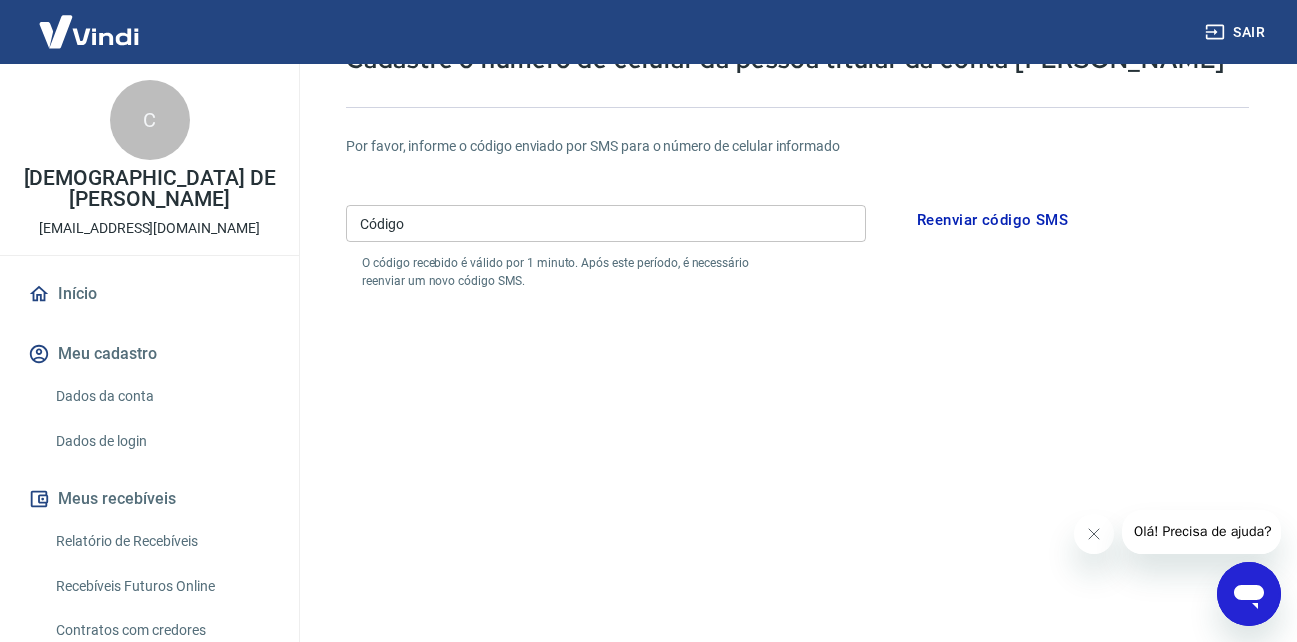 scroll, scrollTop: 100, scrollLeft: 0, axis: vertical 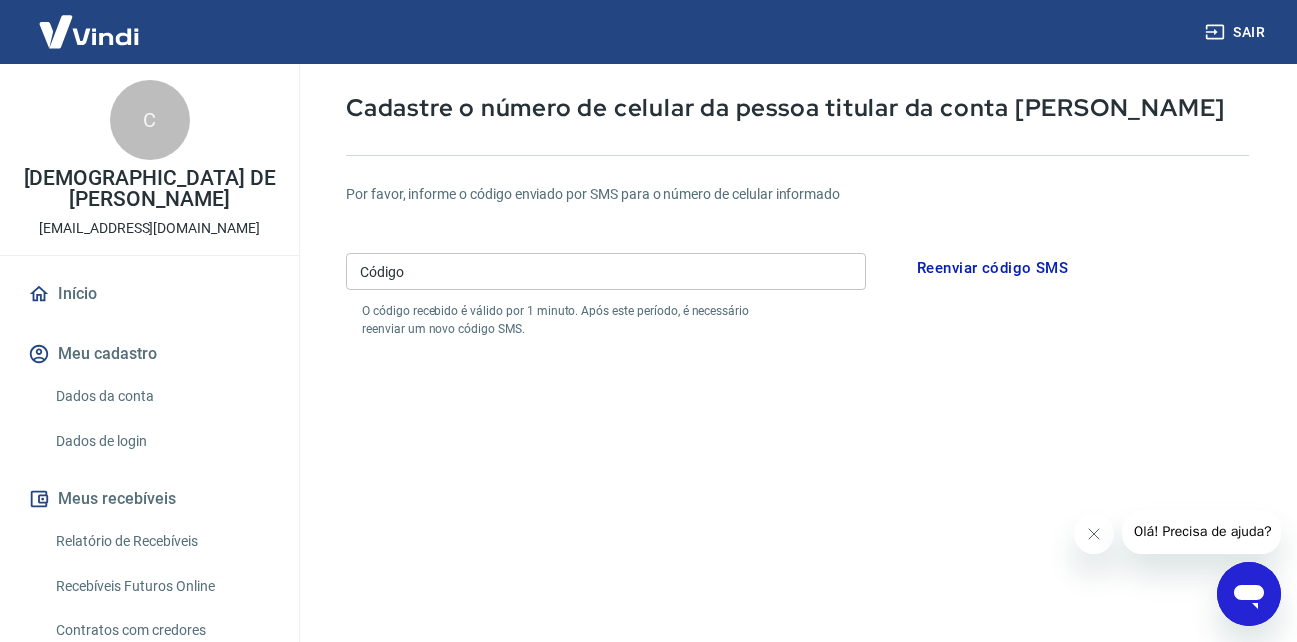 click on "Código" at bounding box center (606, 271) 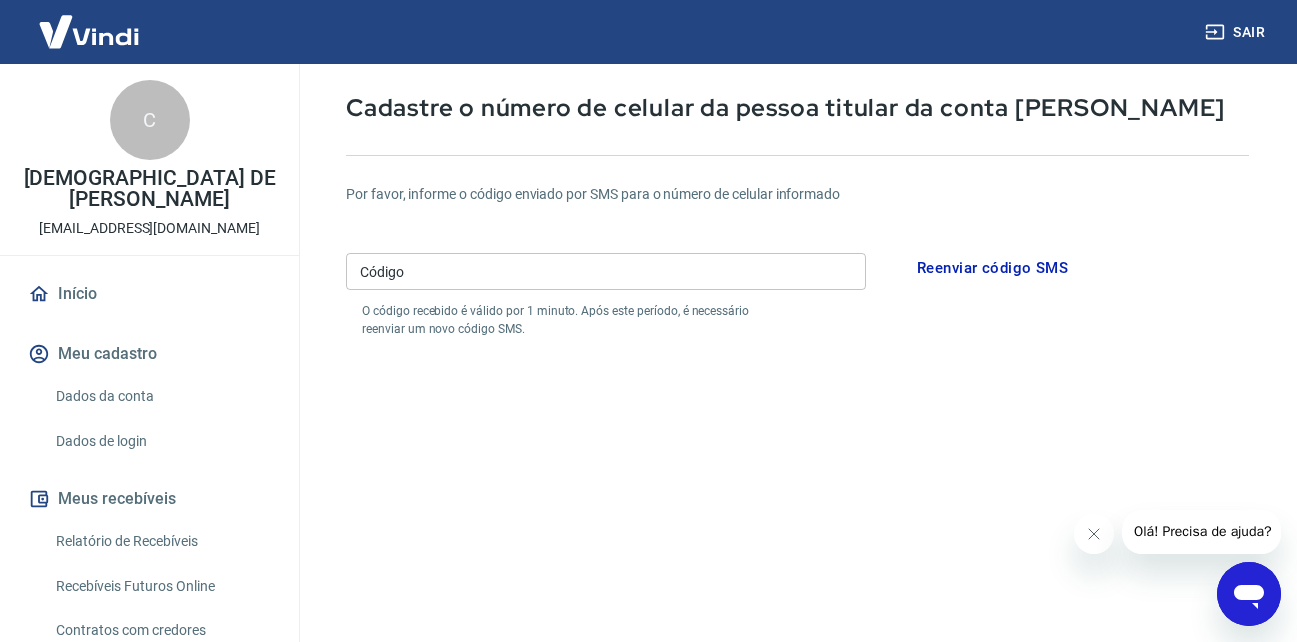 click on "Sair C CRISTIANE DE MATOS NUNES BRANCO rorobertotakara@gmail.com Início Meu cadastro Dados da conta Dados de login Meus recebíveis Relatório de Recebíveis Recebíveis Futuros Online Contratos com credores Disponibilização de agenda Segurança Fale conosco Meu cadastro / Dados de login / Editar e-mail Cadastre o número de celular da pessoa titular da conta Vindi Por favor, informe o código enviado por SMS para o número de celular informado Código Código O código recebido é válido por 1 minuto. Após este período, é necessário reenviar um novo código SMS. Reenviar código SMS Continuar Cancelar 2025  ©   Vindi Pagamentos" at bounding box center (648, 221) 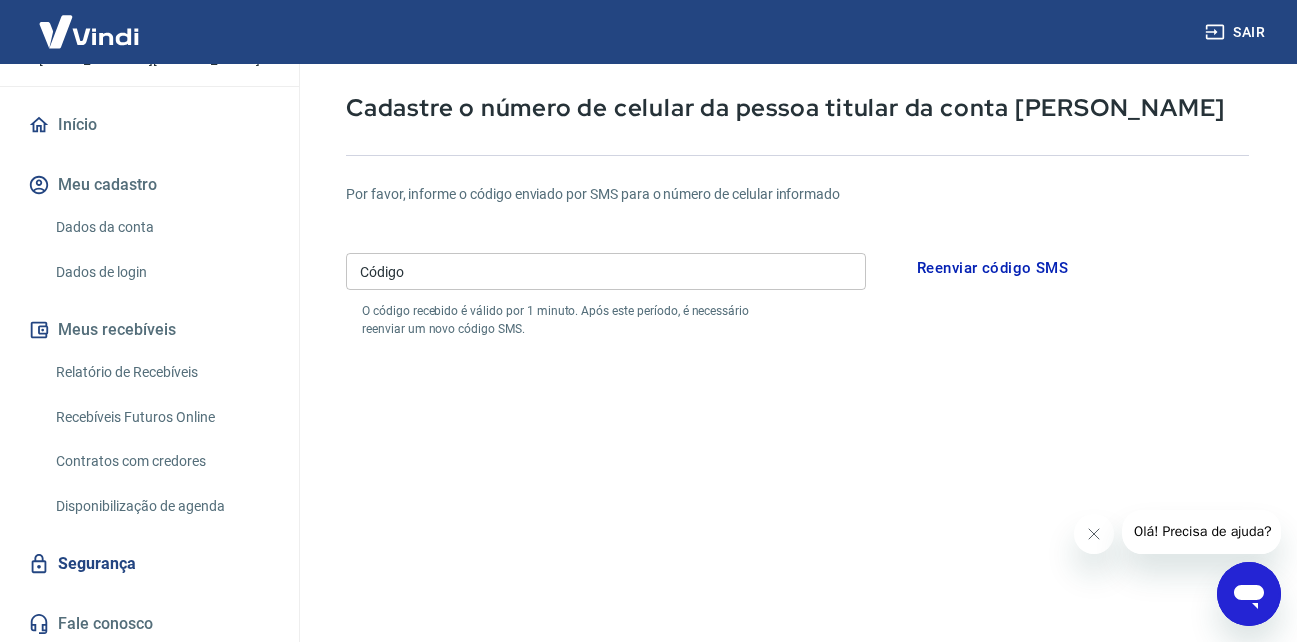 scroll, scrollTop: 173, scrollLeft: 0, axis: vertical 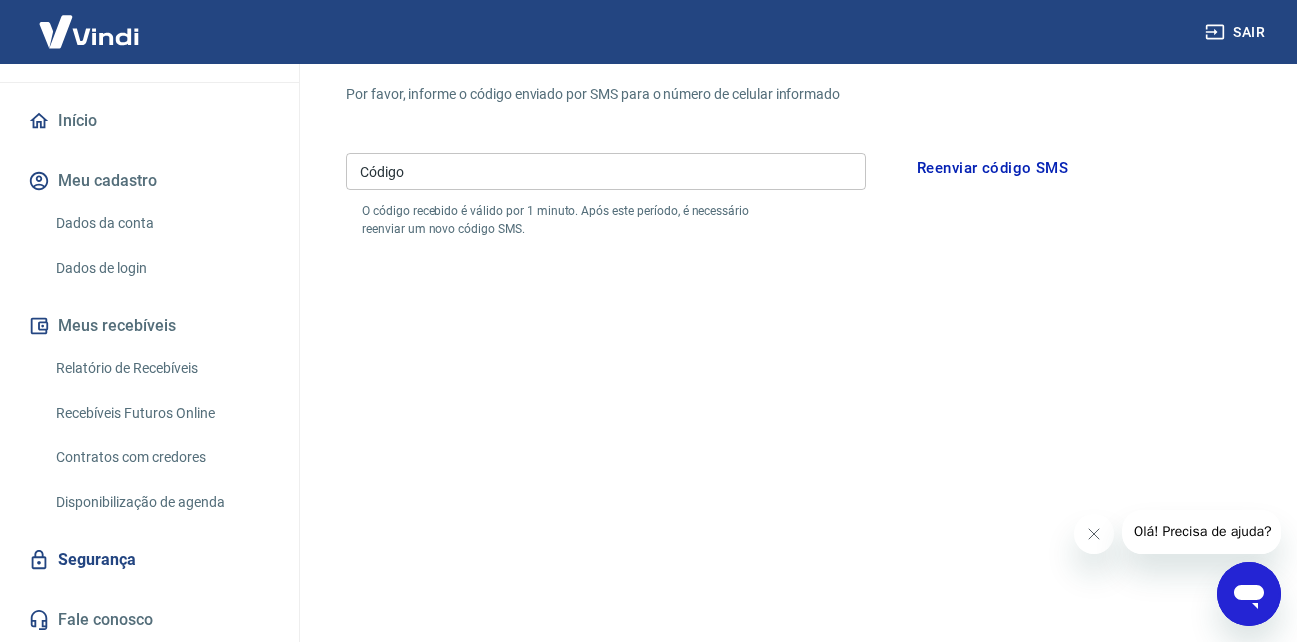 click on "Código" at bounding box center (606, 171) 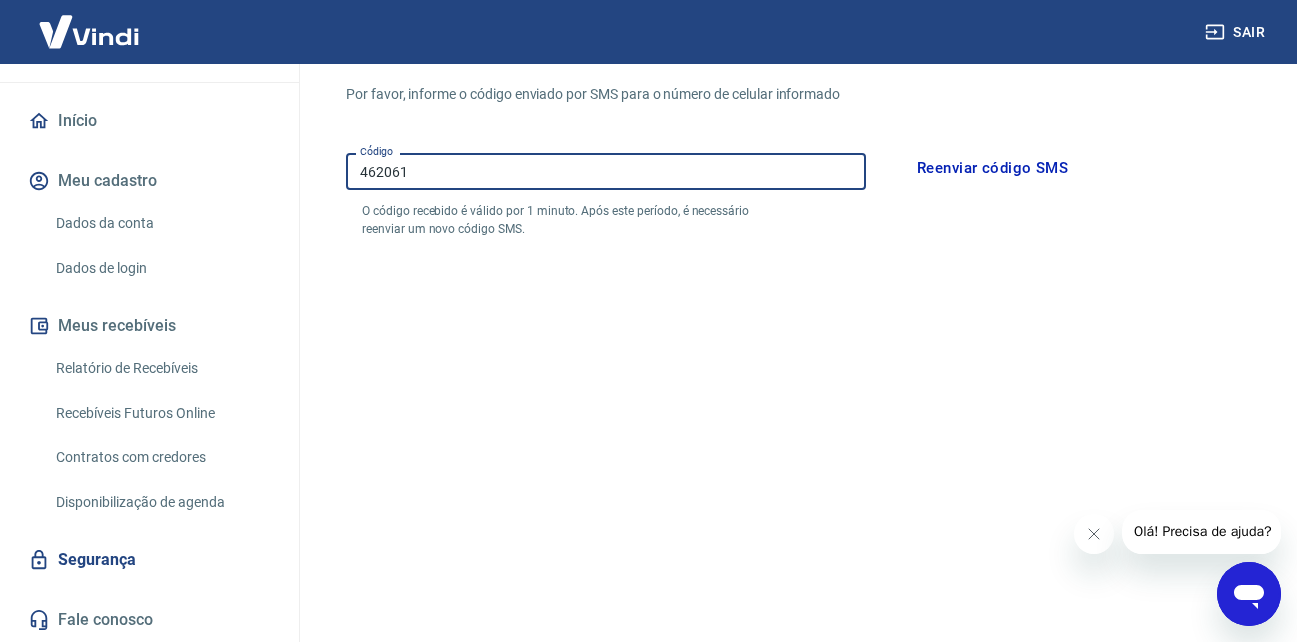 type on "462061" 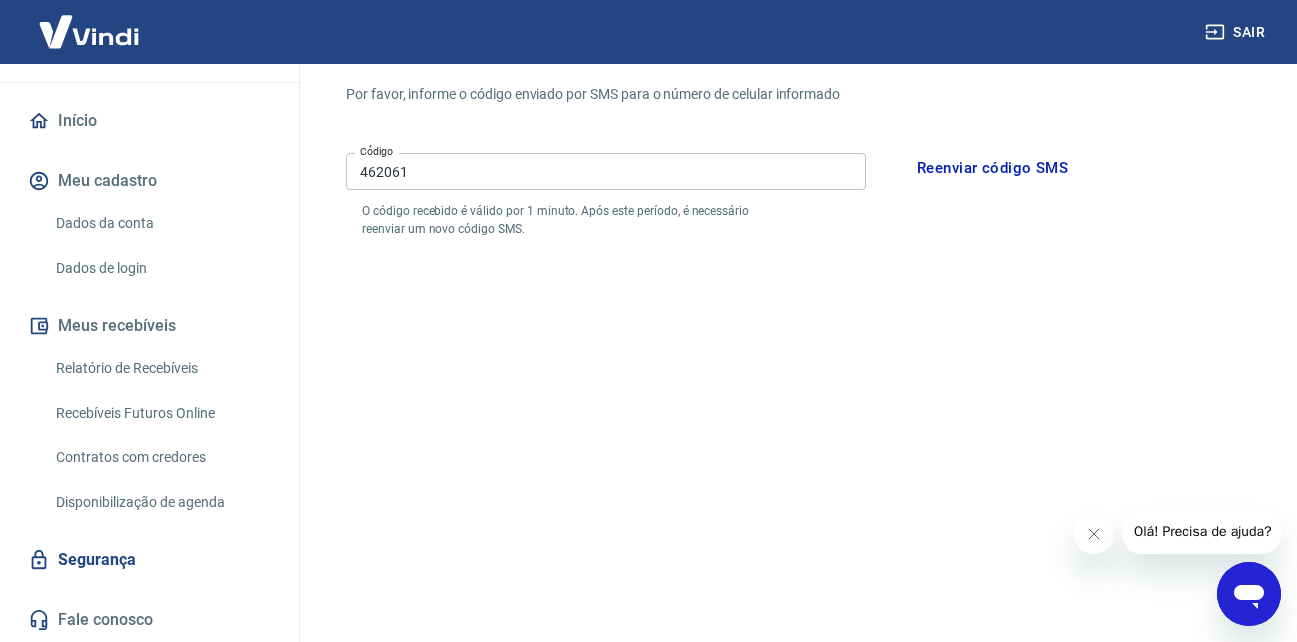 click on "Reenviar código SMS" at bounding box center (992, 168) 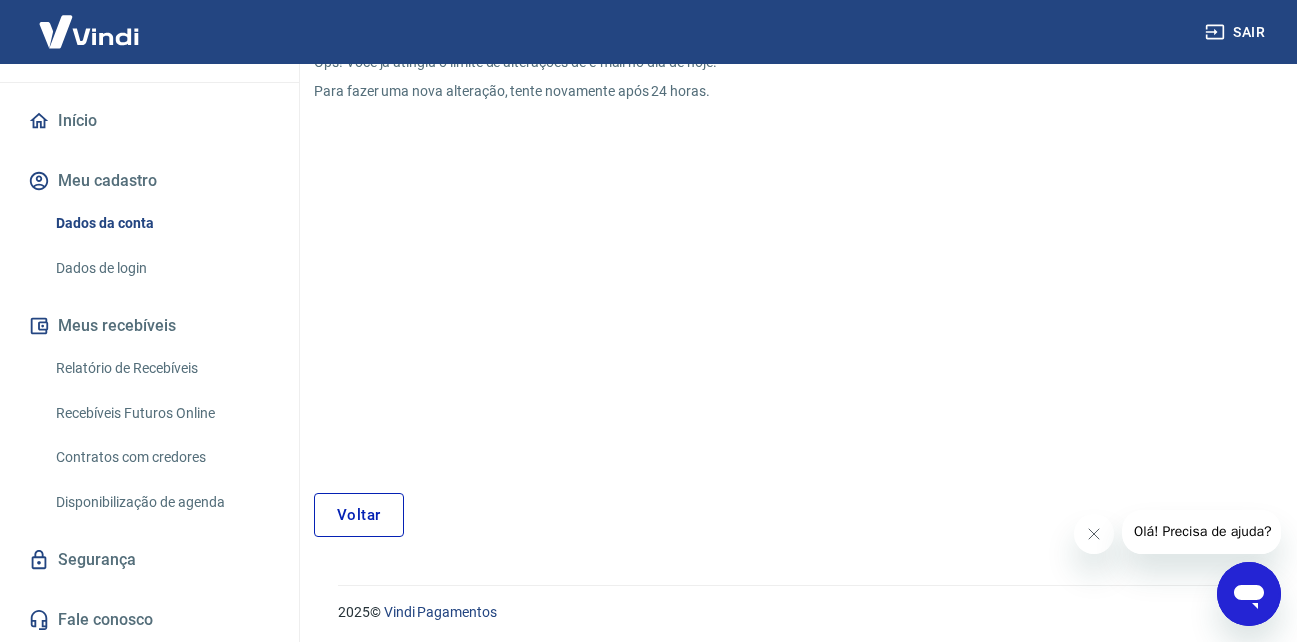 scroll, scrollTop: 206, scrollLeft: 0, axis: vertical 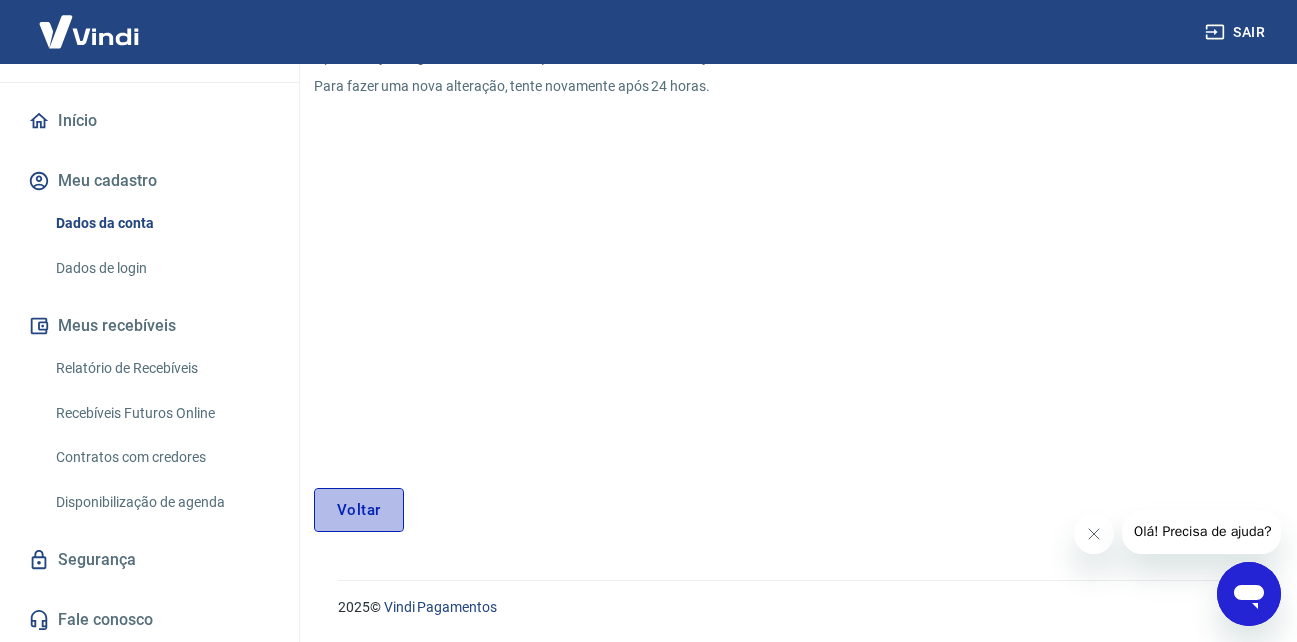 click on "Voltar" at bounding box center [359, 510] 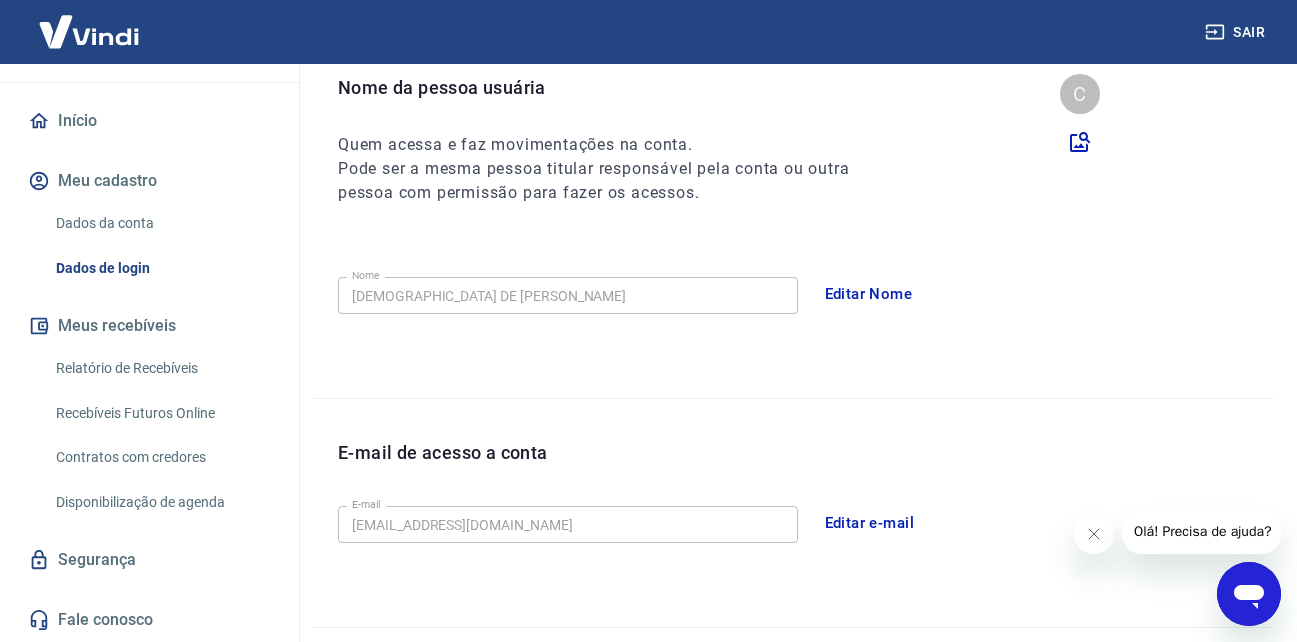 scroll, scrollTop: 571, scrollLeft: 0, axis: vertical 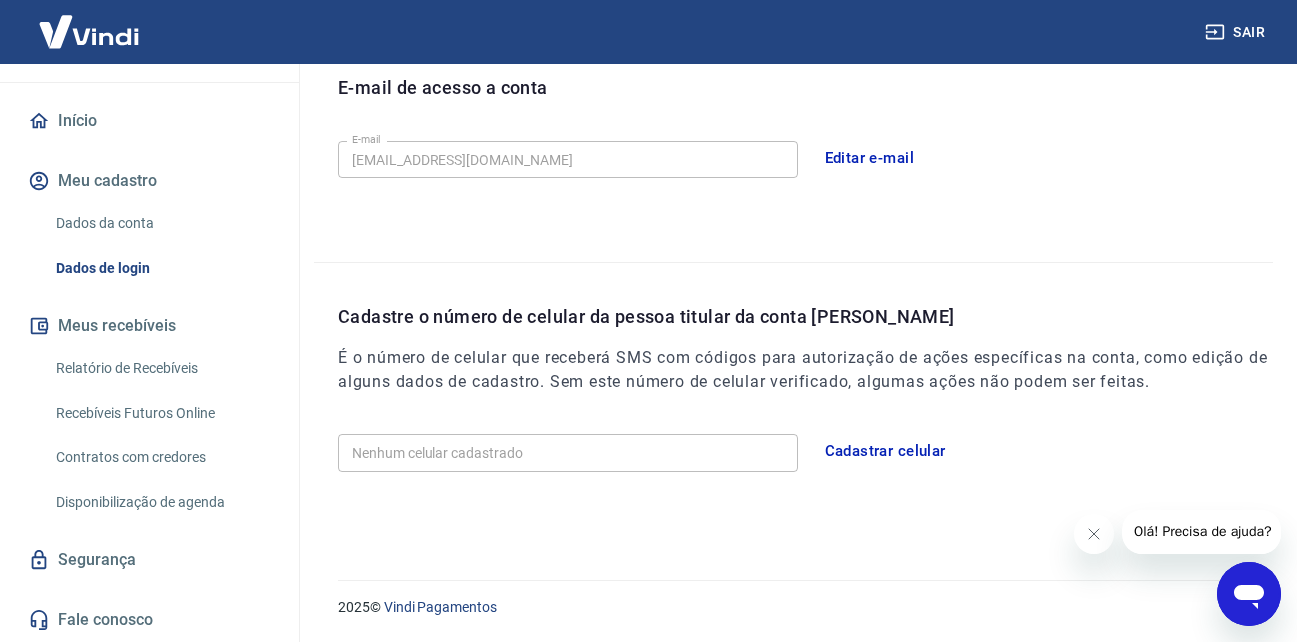 click on "Cadastrar celular" at bounding box center [885, 451] 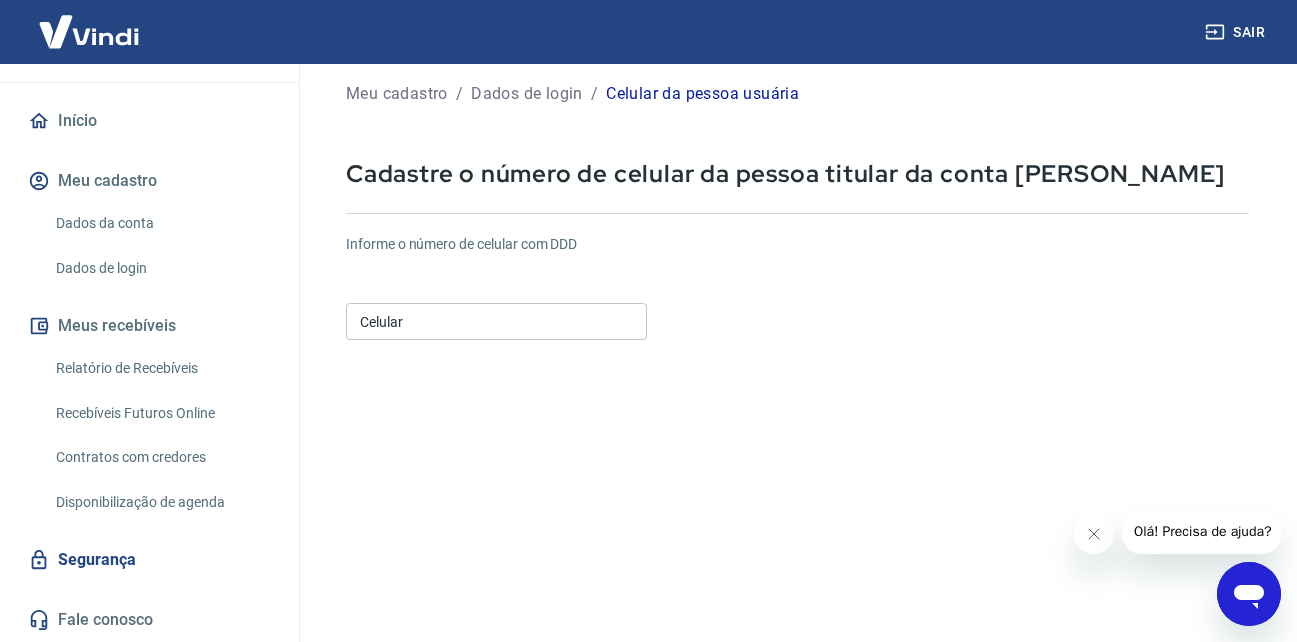 scroll, scrollTop: 5, scrollLeft: 0, axis: vertical 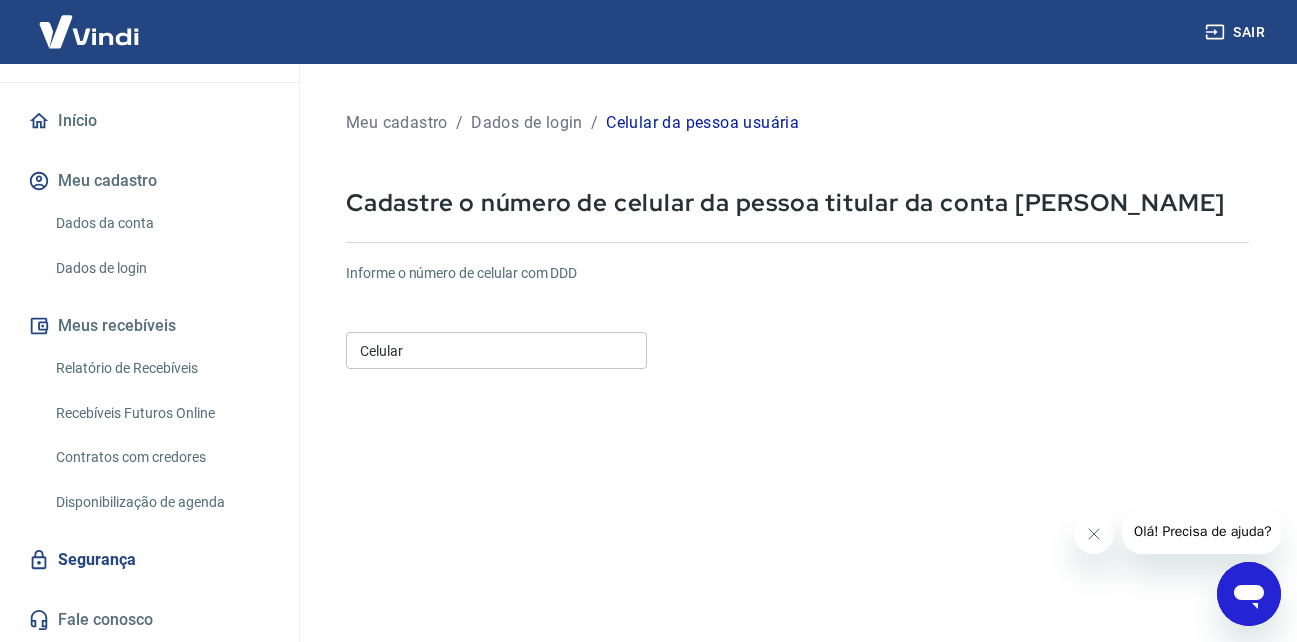click on "Celular" at bounding box center (496, 350) 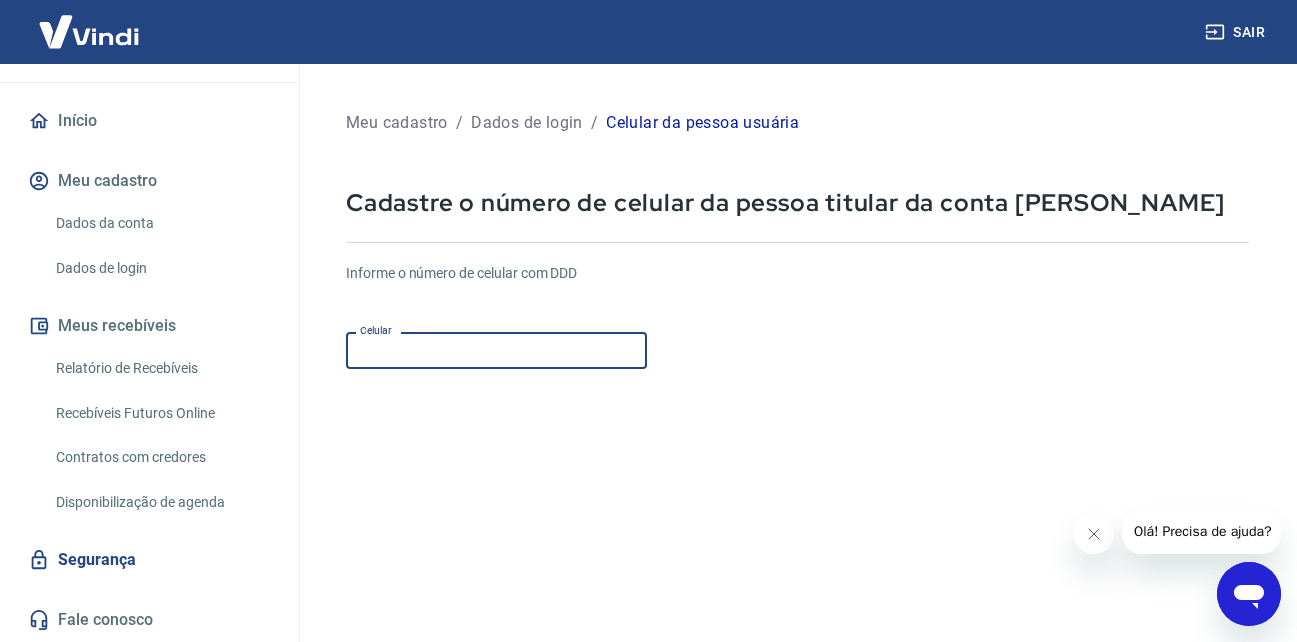 type on "(11) 99336-9746" 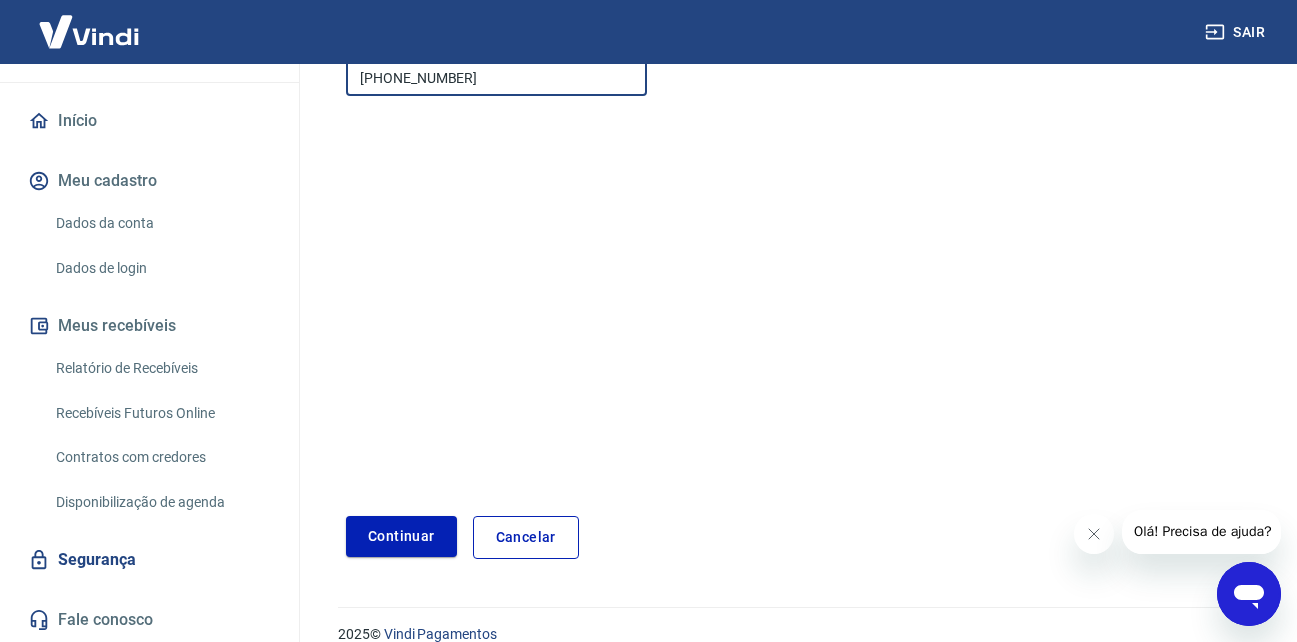scroll, scrollTop: 305, scrollLeft: 0, axis: vertical 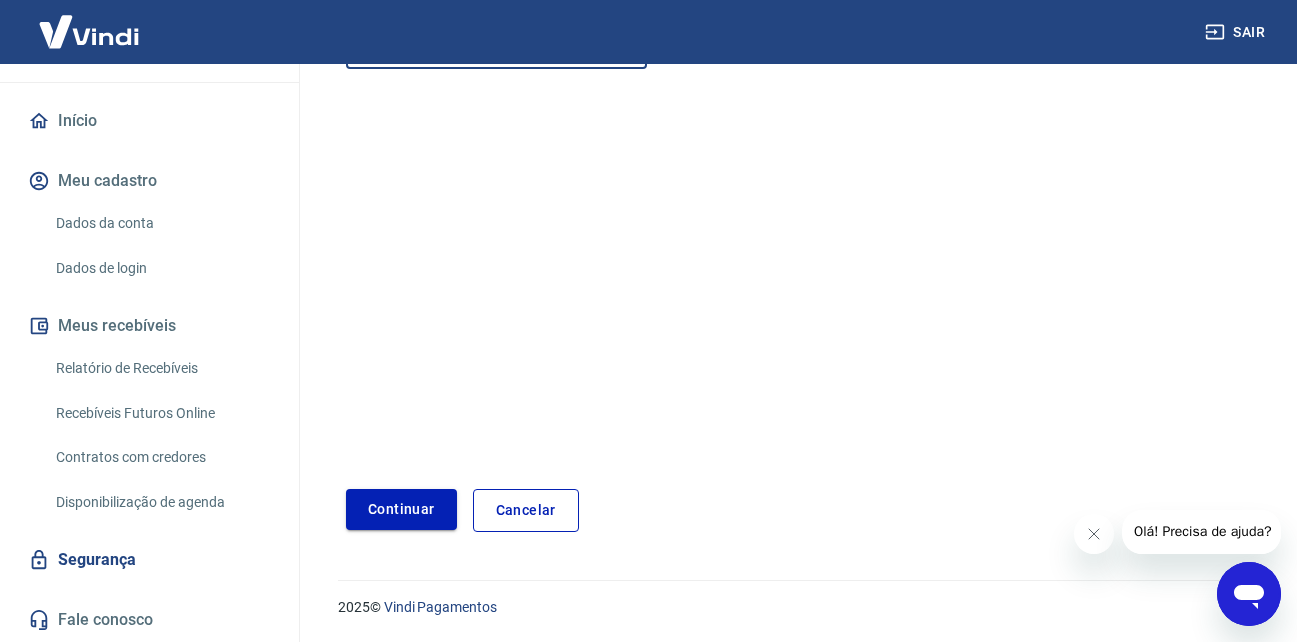 click on "Continuar" at bounding box center (401, 509) 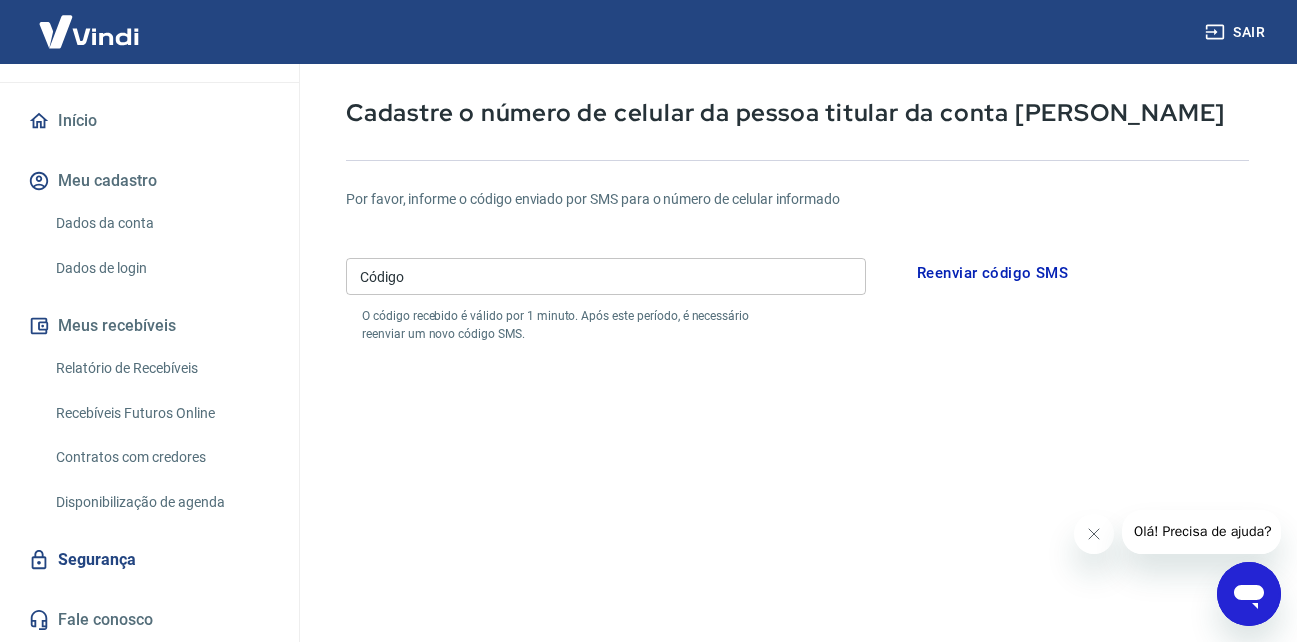 scroll, scrollTop: 5, scrollLeft: 0, axis: vertical 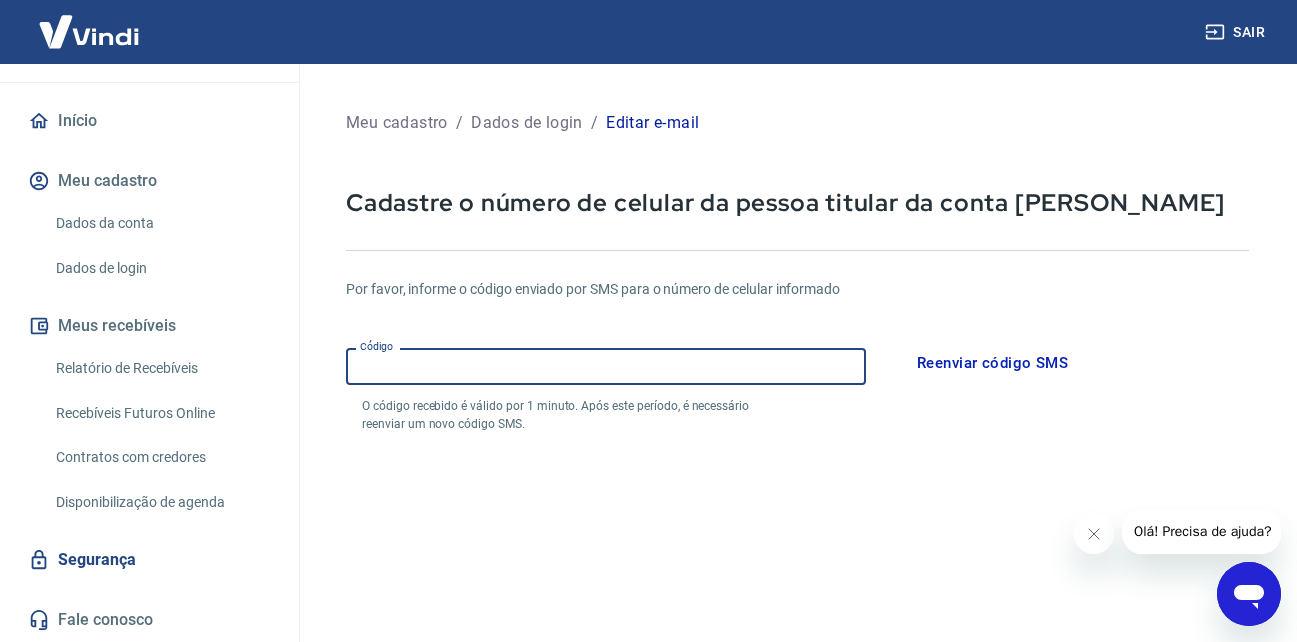 click on "Código" at bounding box center (606, 366) 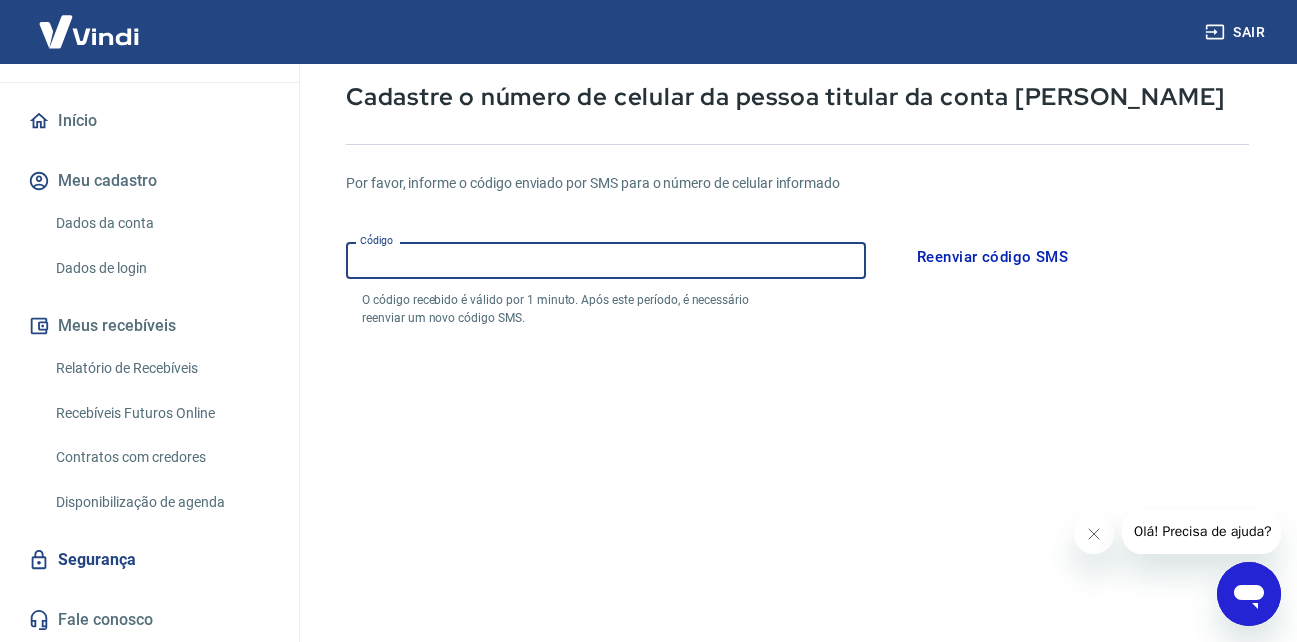 scroll, scrollTop: 81, scrollLeft: 0, axis: vertical 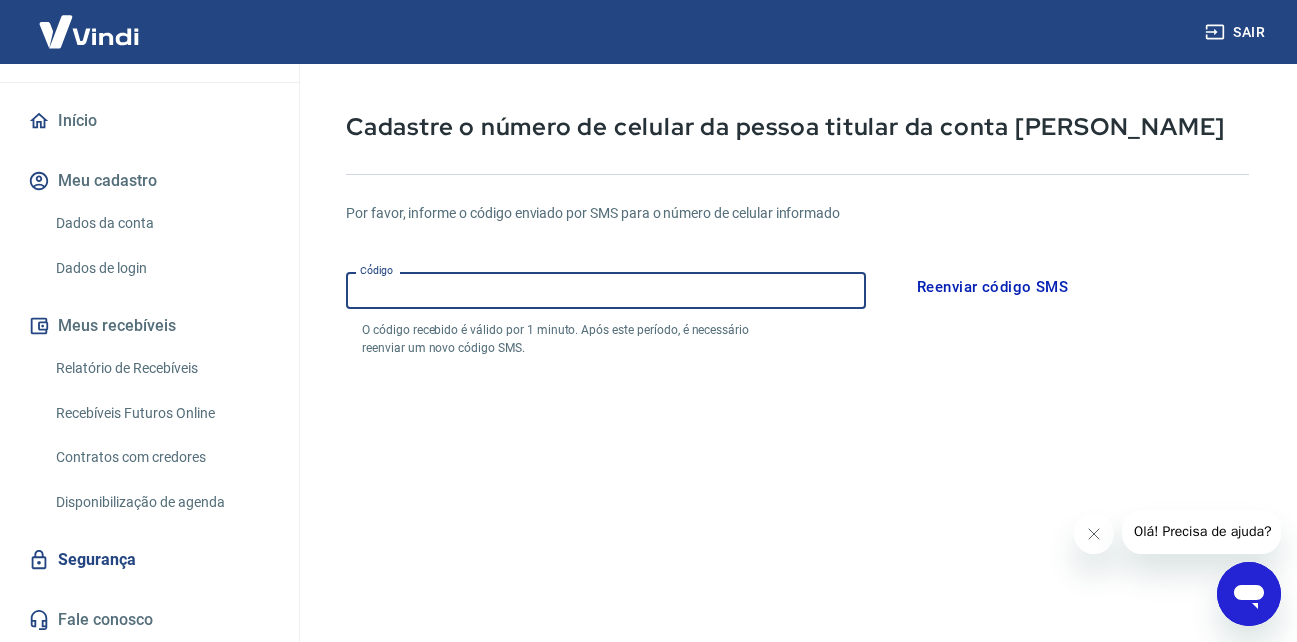 click on "Código" at bounding box center (606, 290) 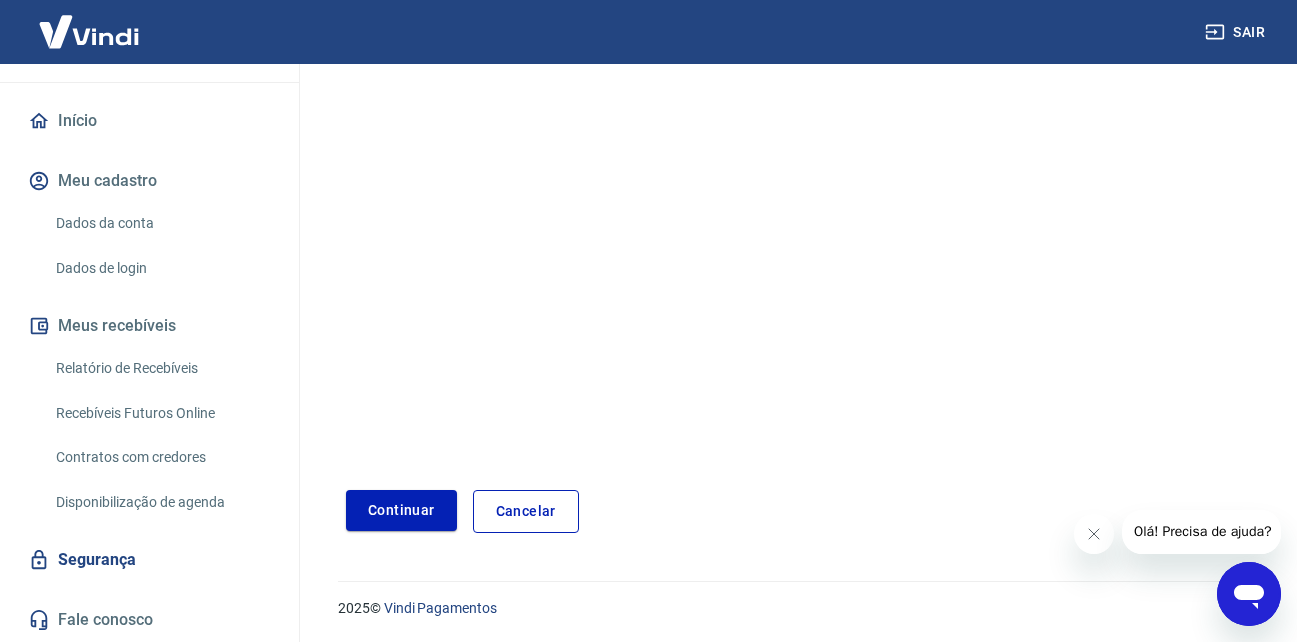 scroll, scrollTop: 381, scrollLeft: 0, axis: vertical 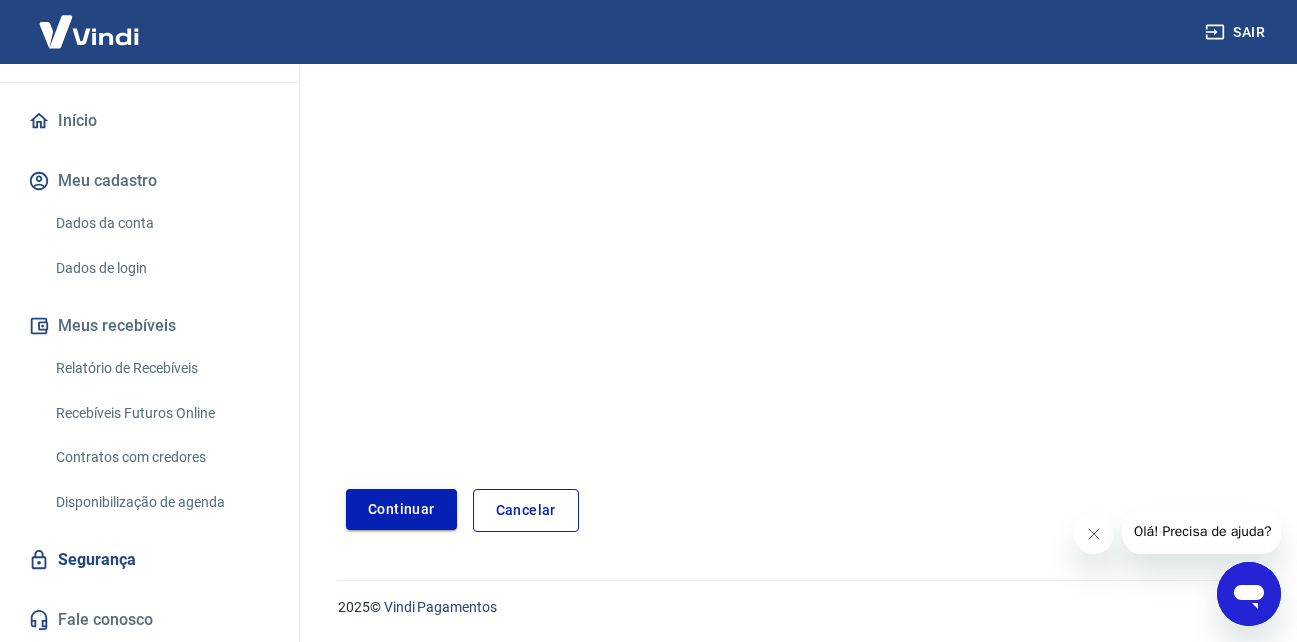 type on "232504" 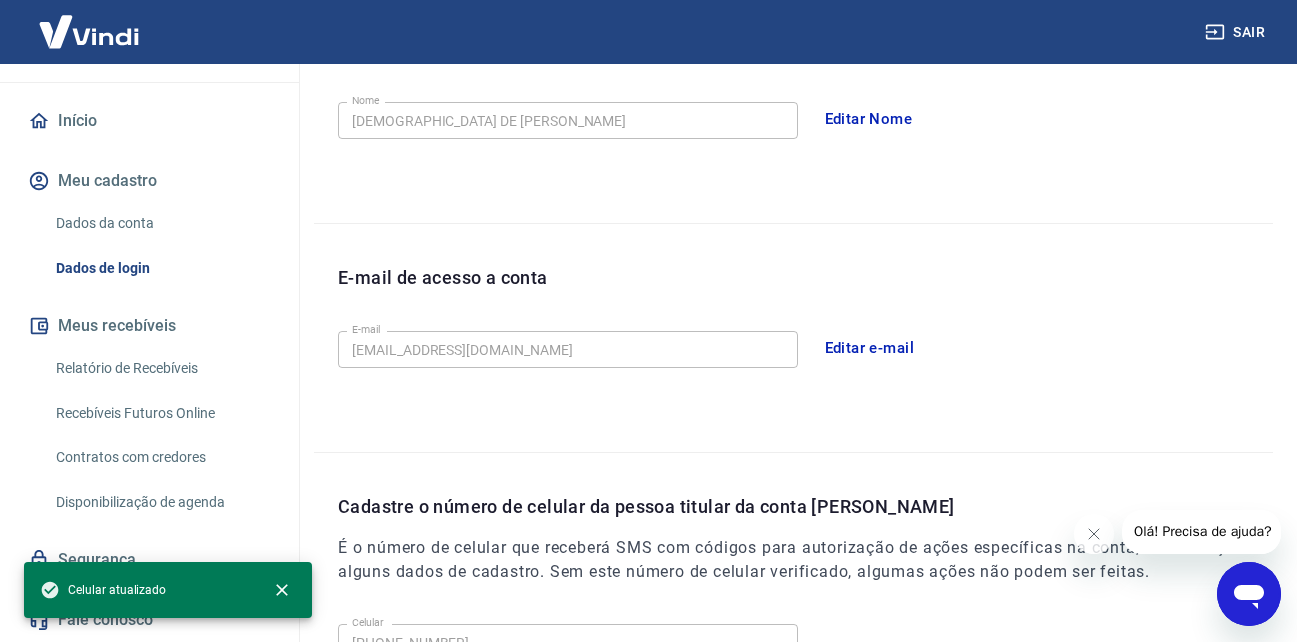 scroll, scrollTop: 623, scrollLeft: 0, axis: vertical 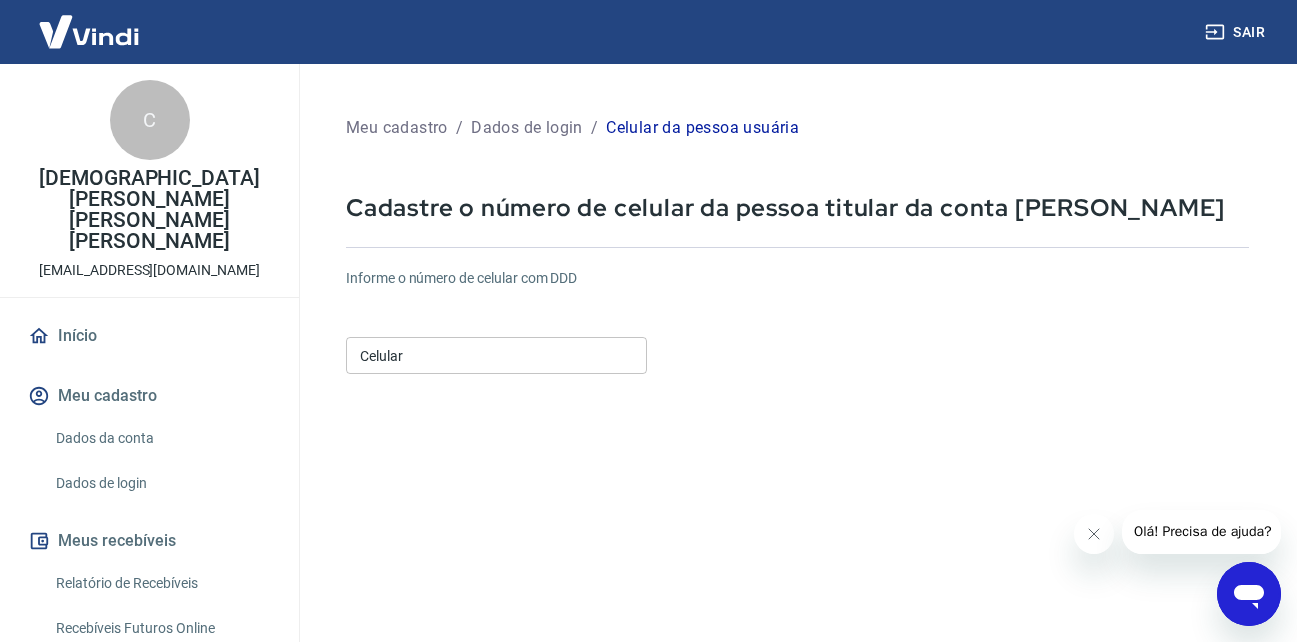 click on "Meu cadastro" at bounding box center [149, 396] 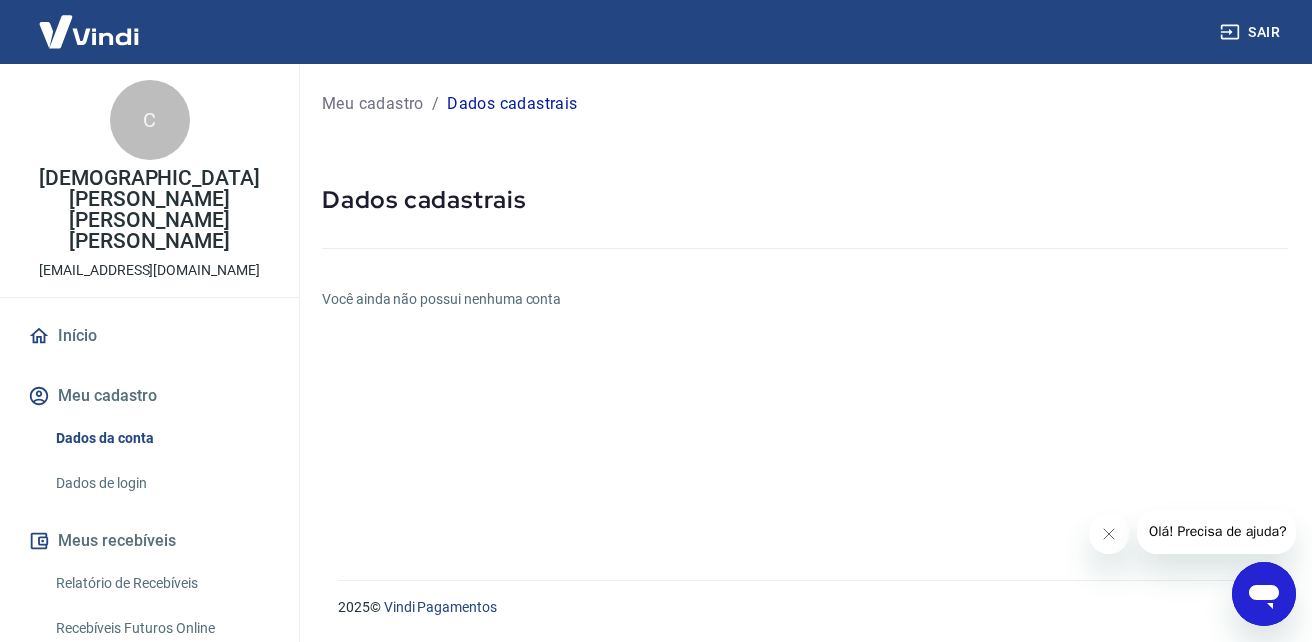 click on "Relatório de Recebíveis" at bounding box center (161, 583) 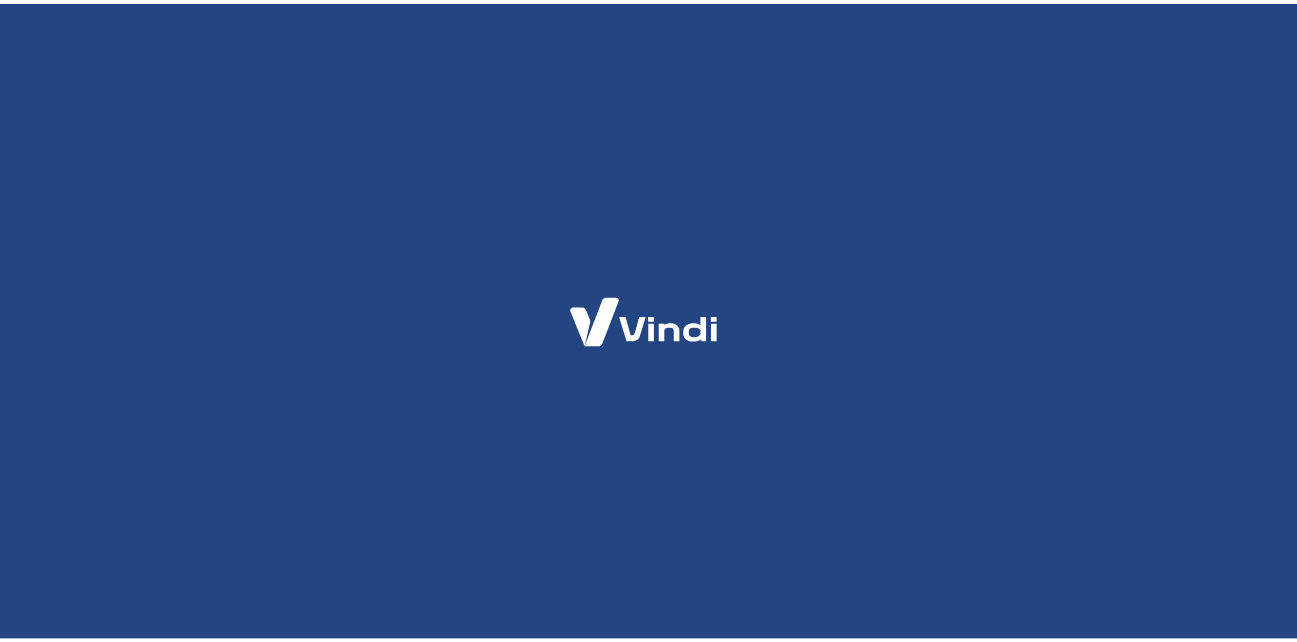 scroll, scrollTop: 0, scrollLeft: 0, axis: both 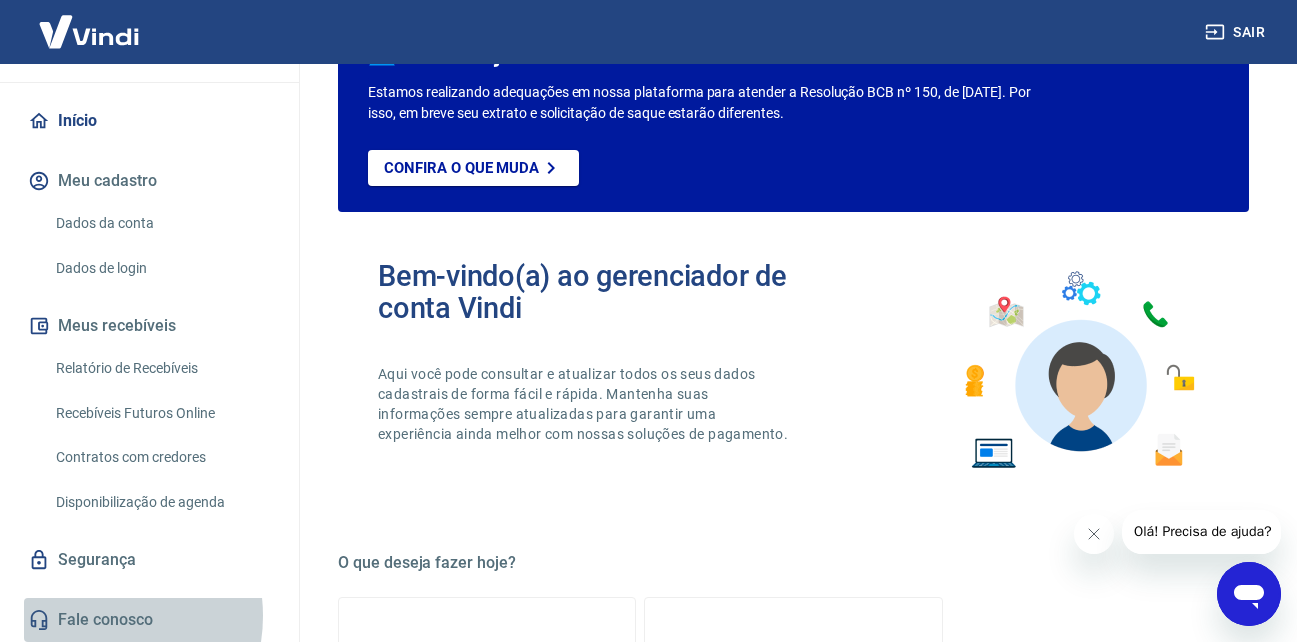 click on "Fale conosco" at bounding box center (149, 620) 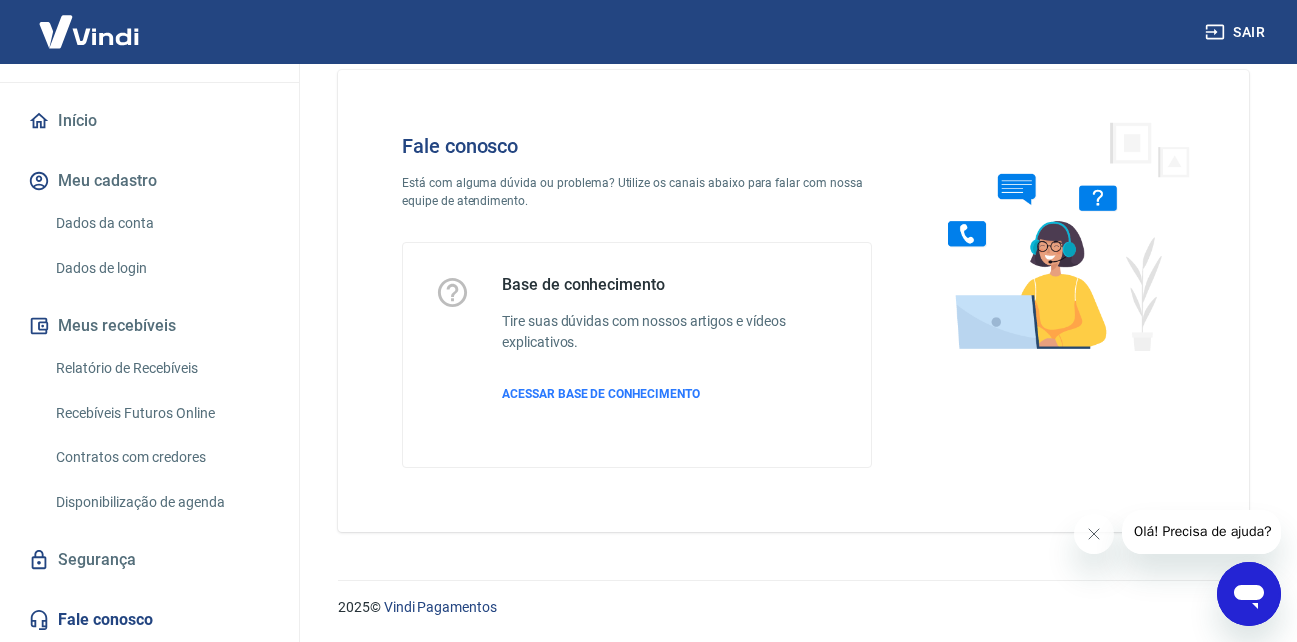 scroll, scrollTop: 34, scrollLeft: 0, axis: vertical 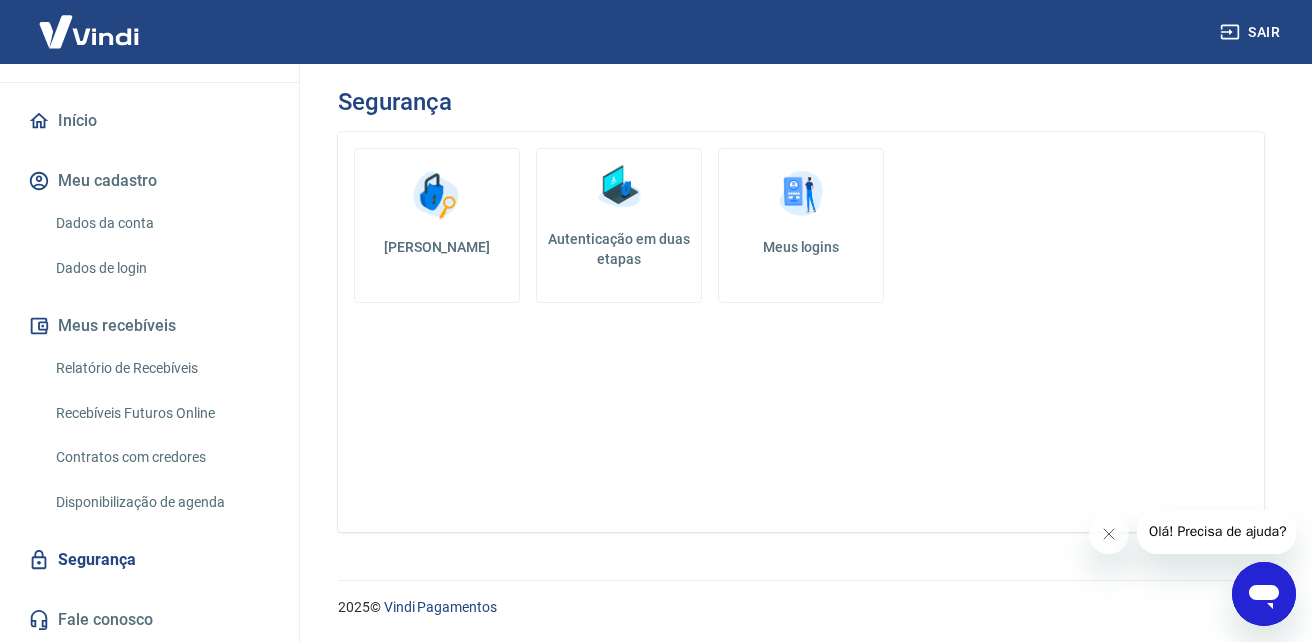 click on "Meus logins" at bounding box center [801, 247] 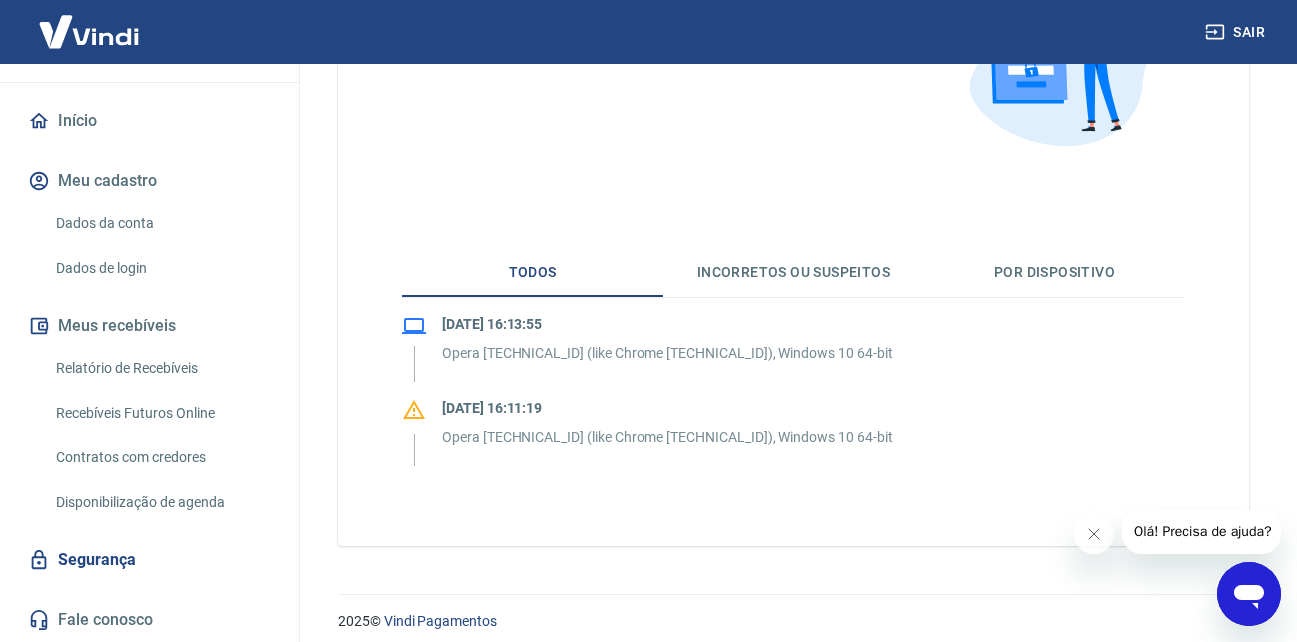 scroll, scrollTop: 275, scrollLeft: 0, axis: vertical 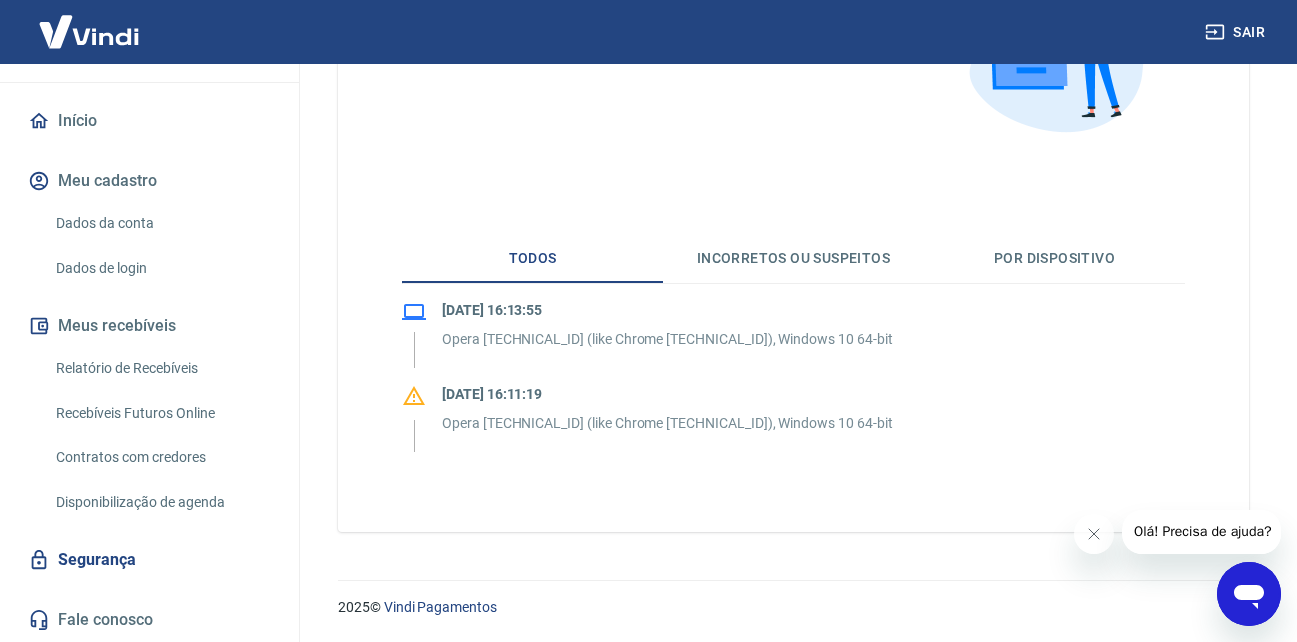 click on "Incorretos ou suspeitos" at bounding box center (793, 259) 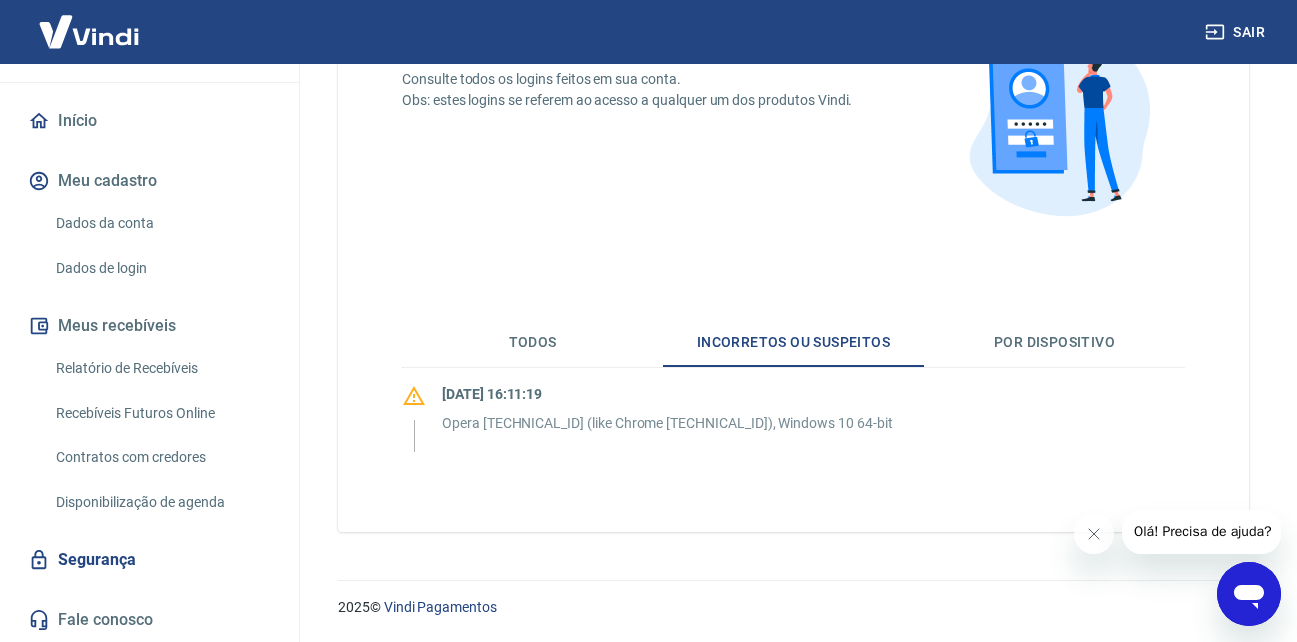 scroll, scrollTop: 147, scrollLeft: 0, axis: vertical 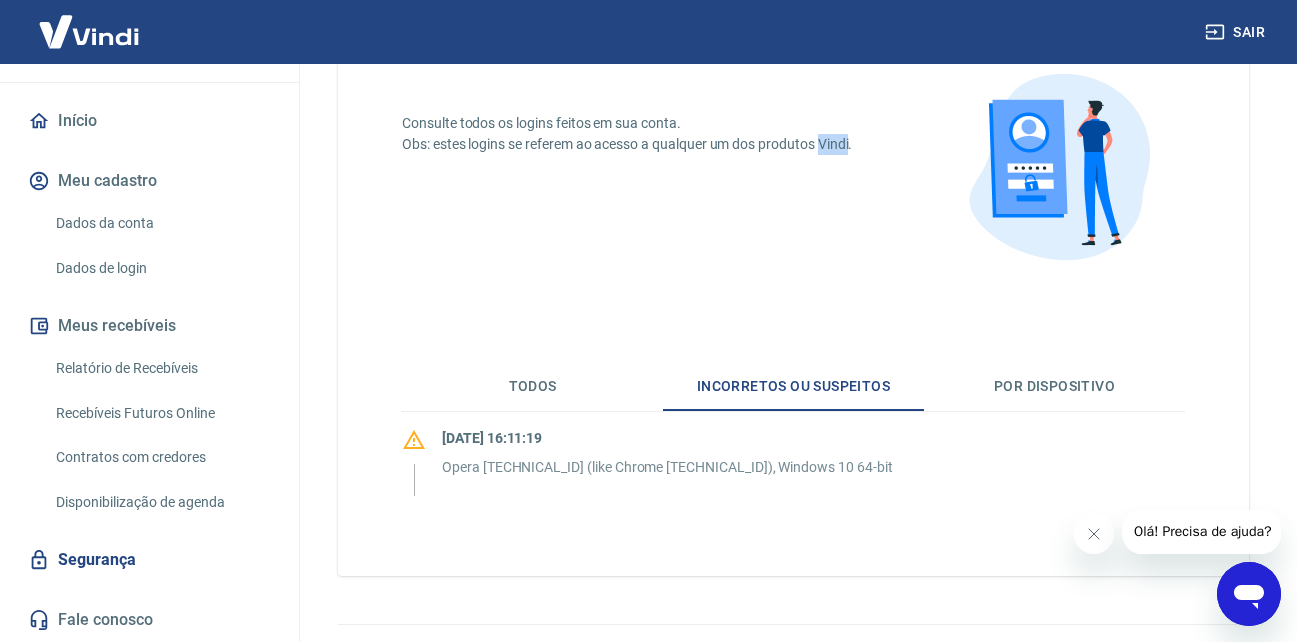 click on "Por dispositivo" at bounding box center [1054, 387] 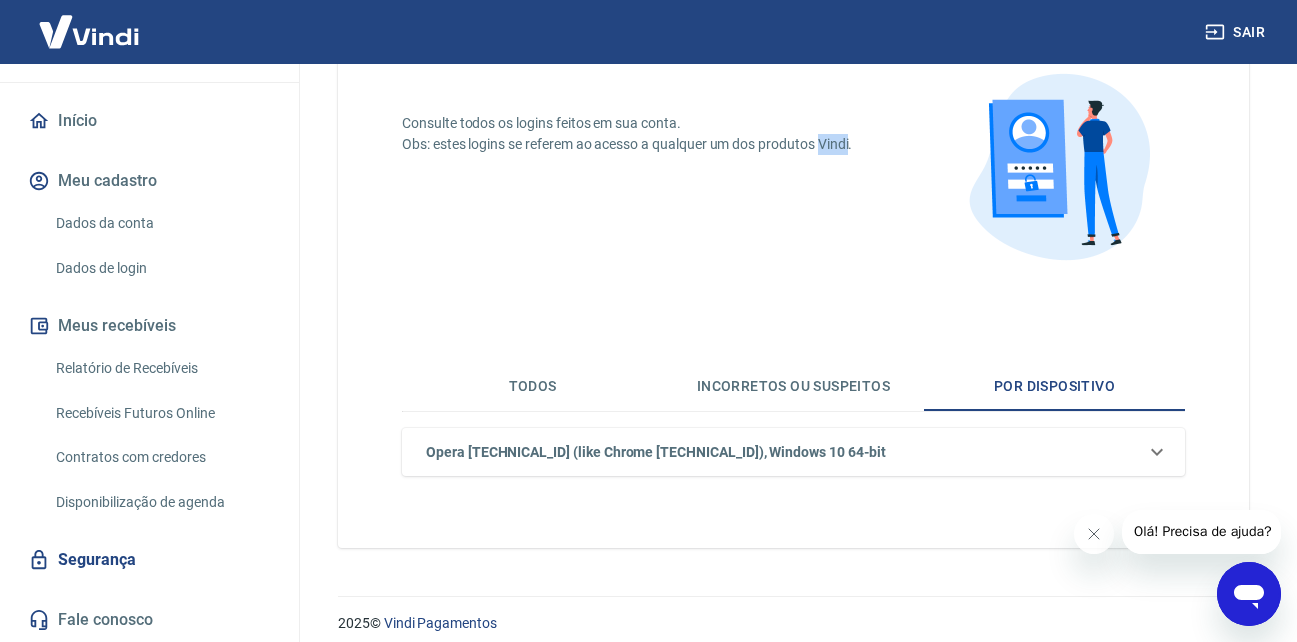 click on "Opera [TECHNICAL_ID] (like Chrome [TECHNICAL_ID]), Windows 10 64-bit" at bounding box center [793, 452] 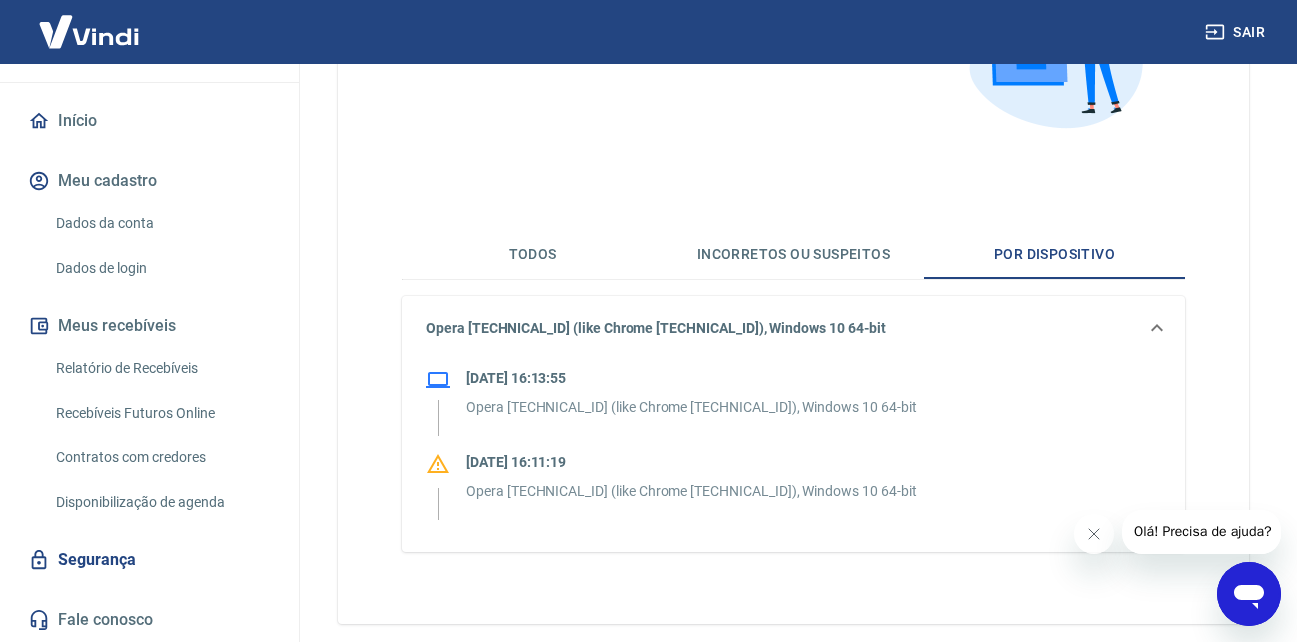 scroll, scrollTop: 371, scrollLeft: 0, axis: vertical 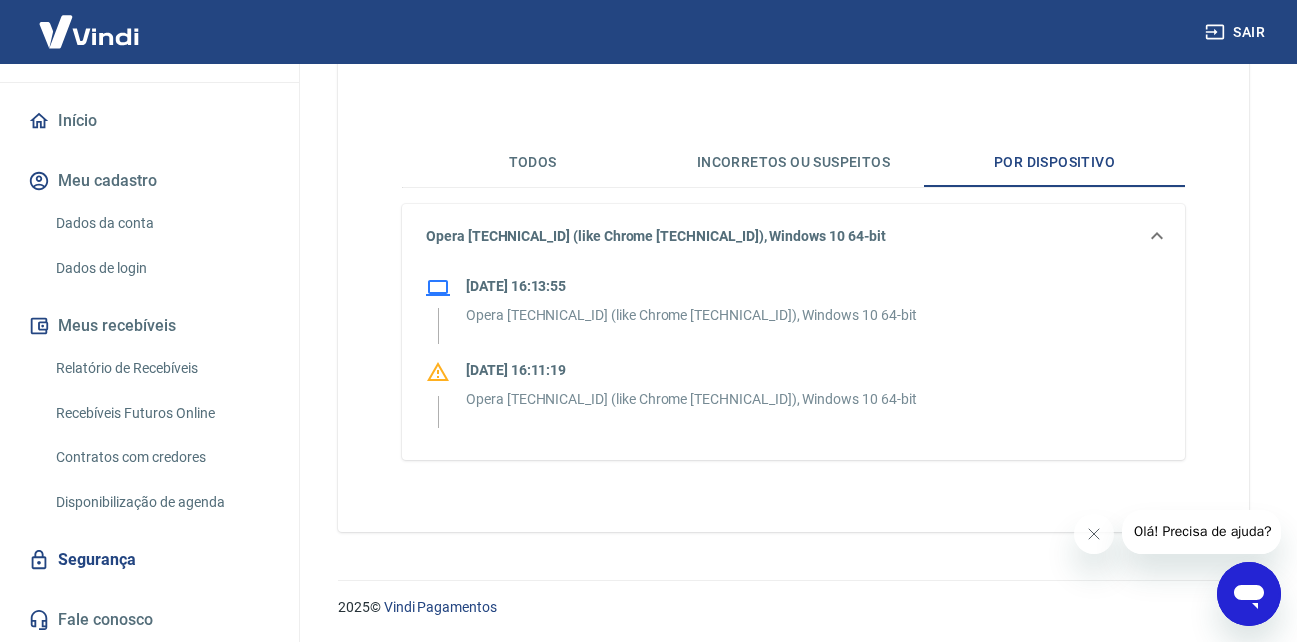 click on "Contratos com credores" at bounding box center (161, 457) 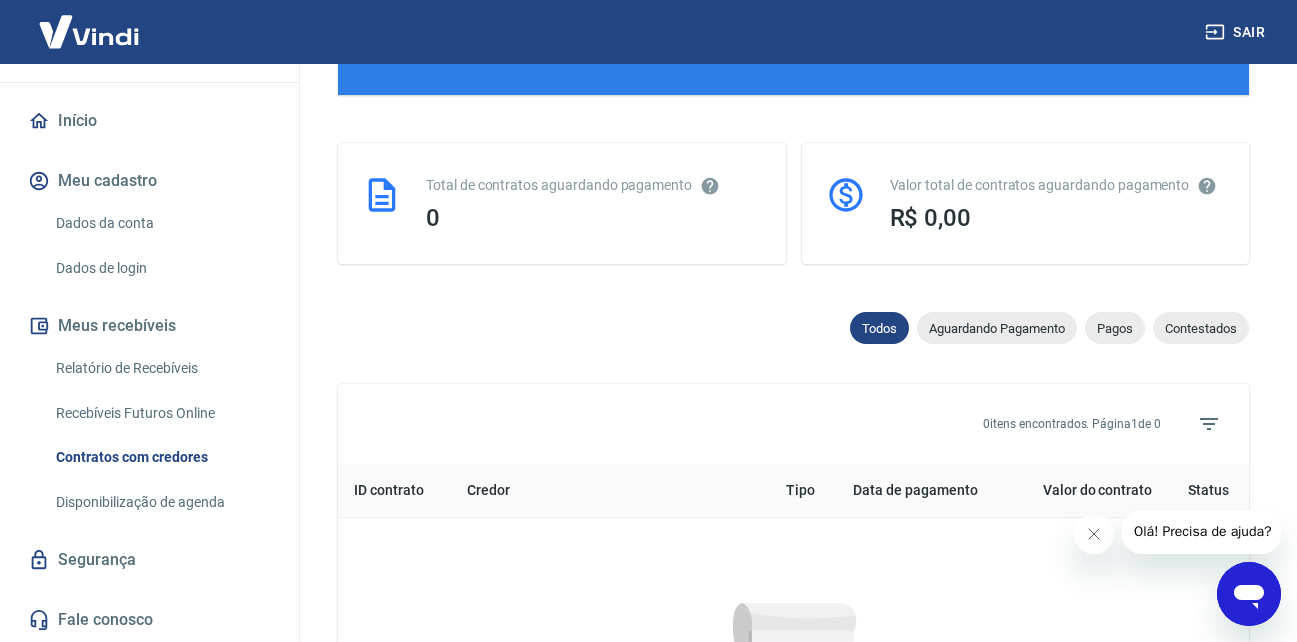 scroll, scrollTop: 935, scrollLeft: 0, axis: vertical 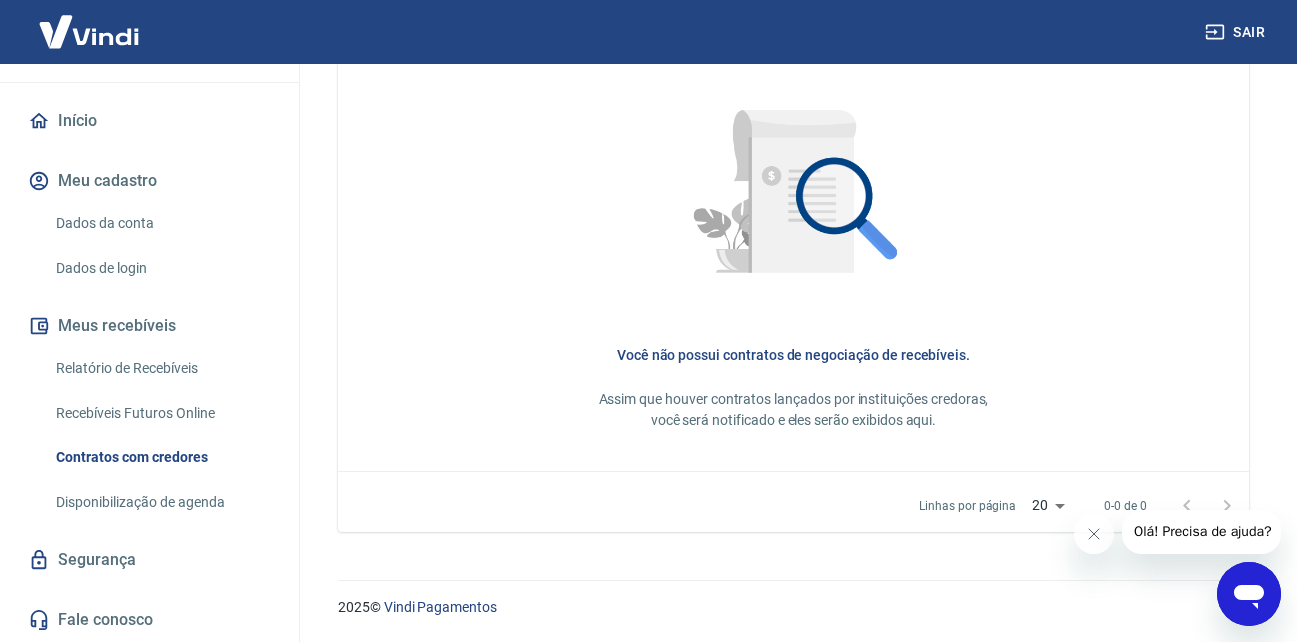 click on "Recebíveis Futuros Online" at bounding box center (161, 413) 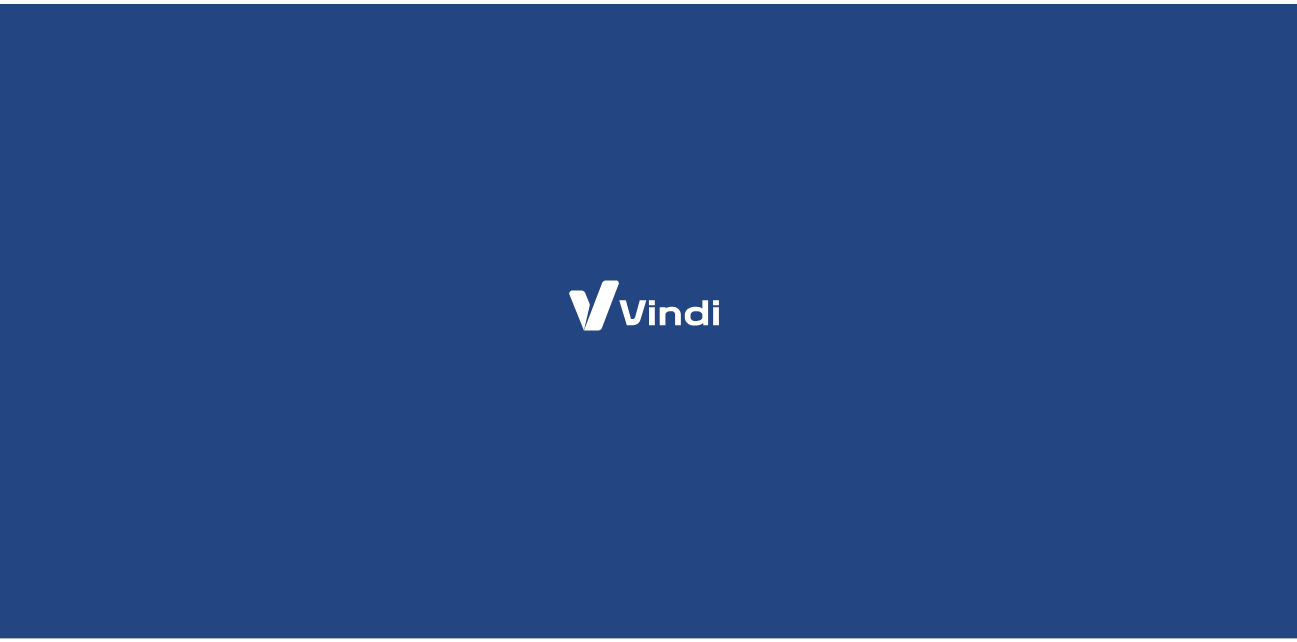 scroll, scrollTop: 0, scrollLeft: 0, axis: both 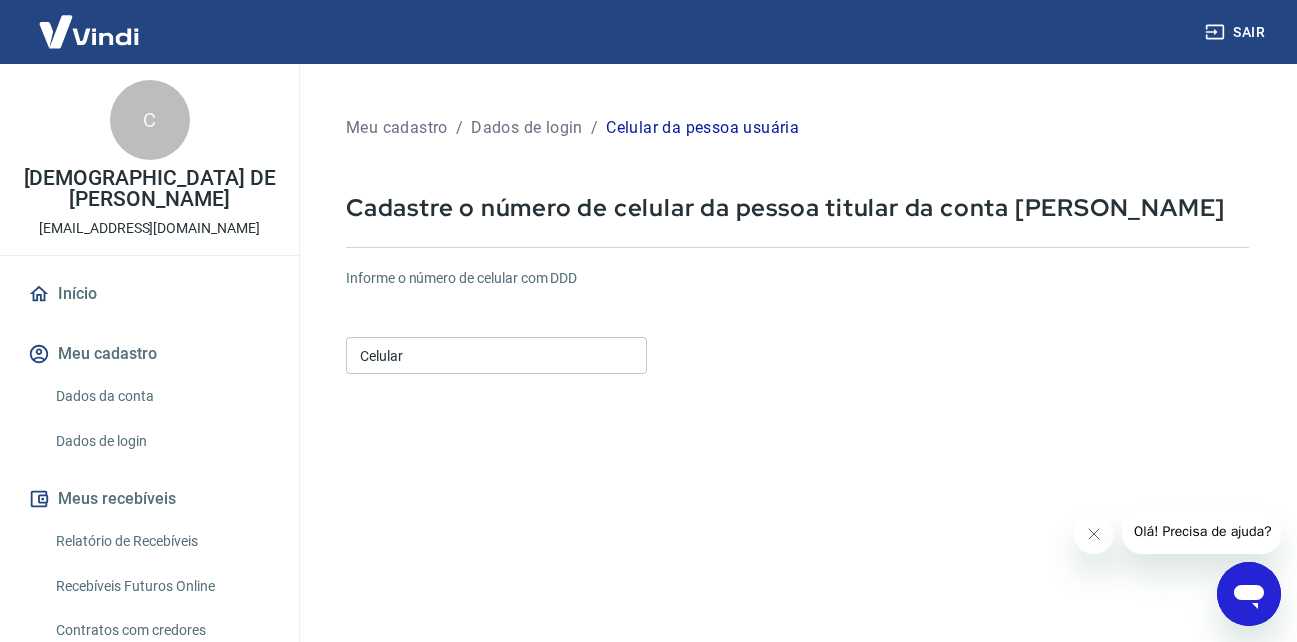 click on "Celular" at bounding box center [496, 355] 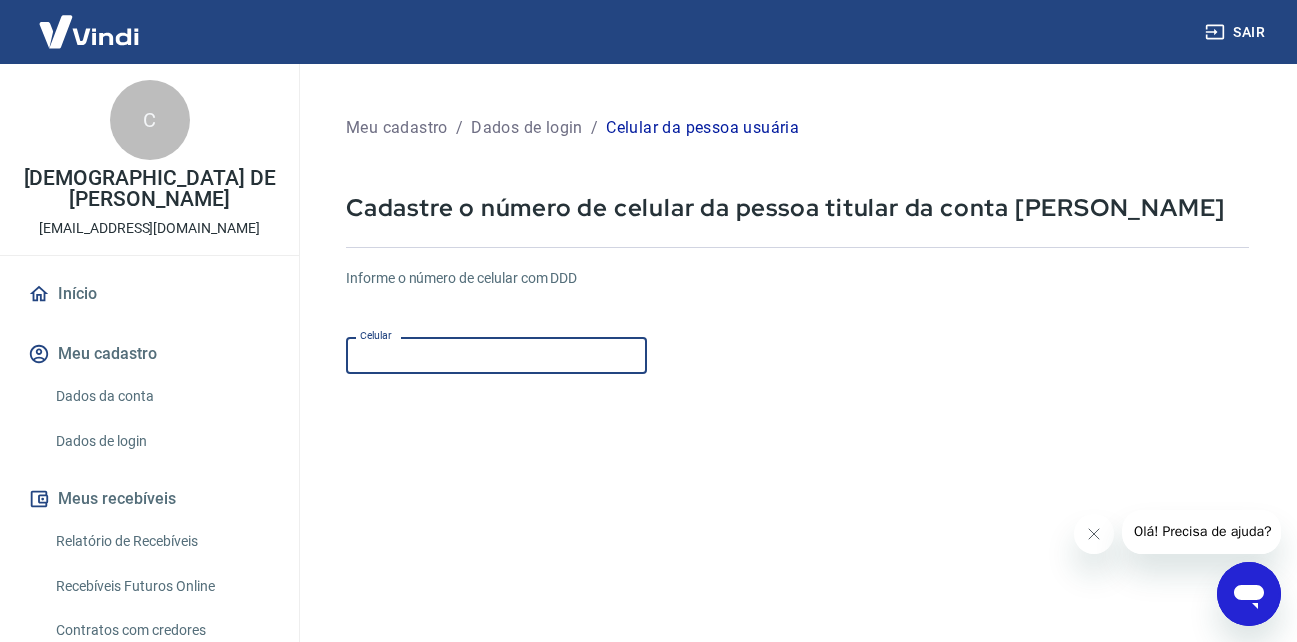 click on "Celular" at bounding box center [496, 355] 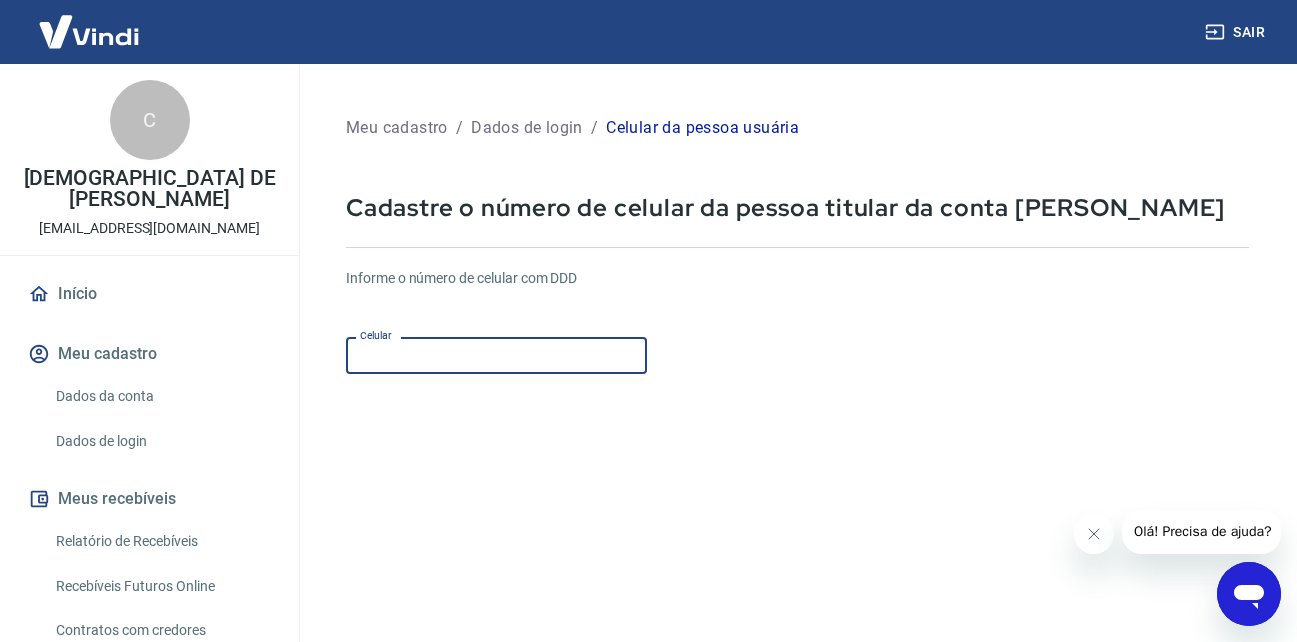 type on "(11) 99336-9746" 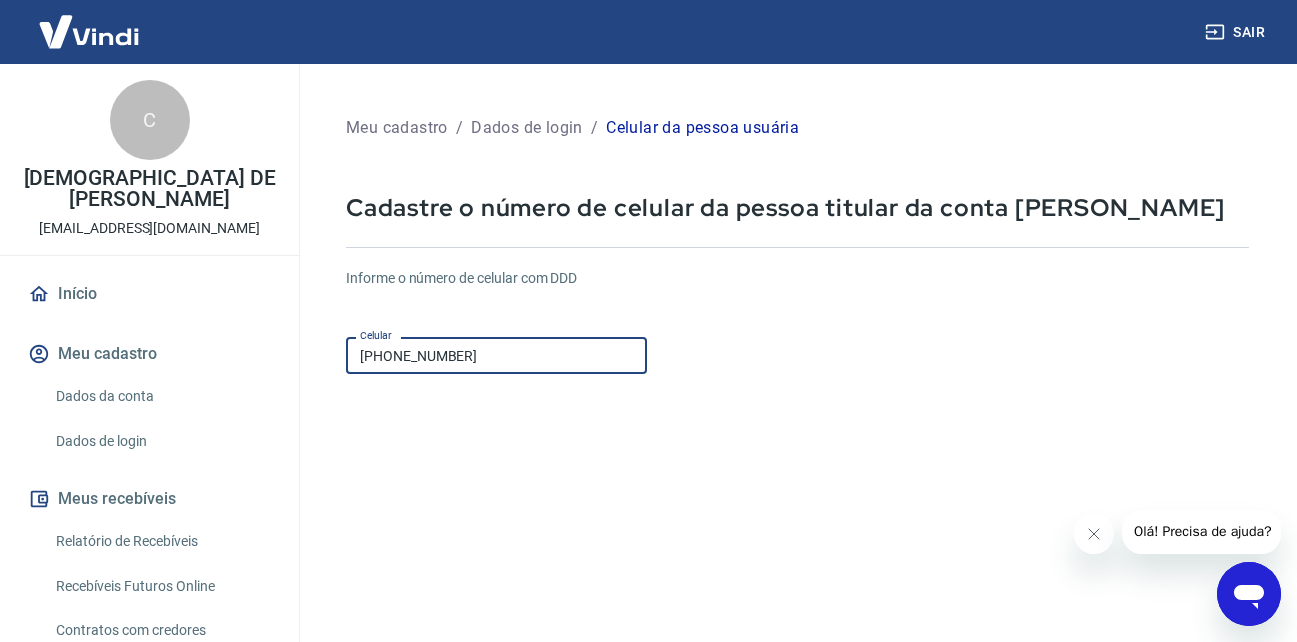 drag, startPoint x: 437, startPoint y: 474, endPoint x: 436, endPoint y: 339, distance: 135.00371 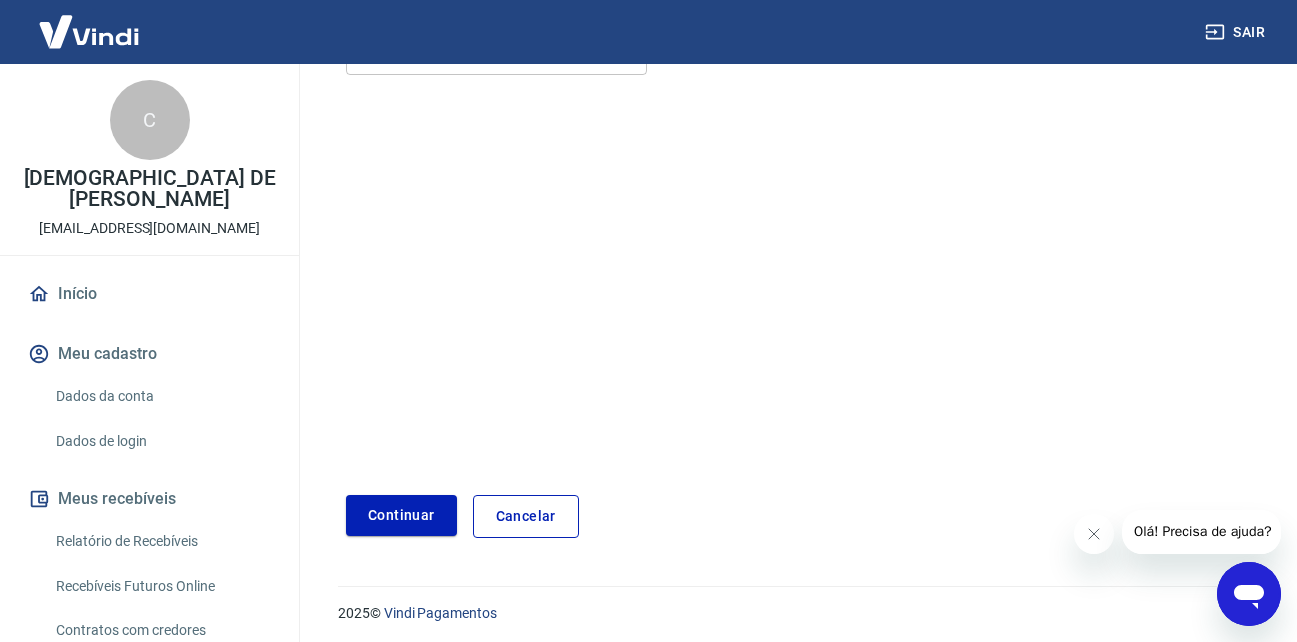 scroll, scrollTop: 305, scrollLeft: 0, axis: vertical 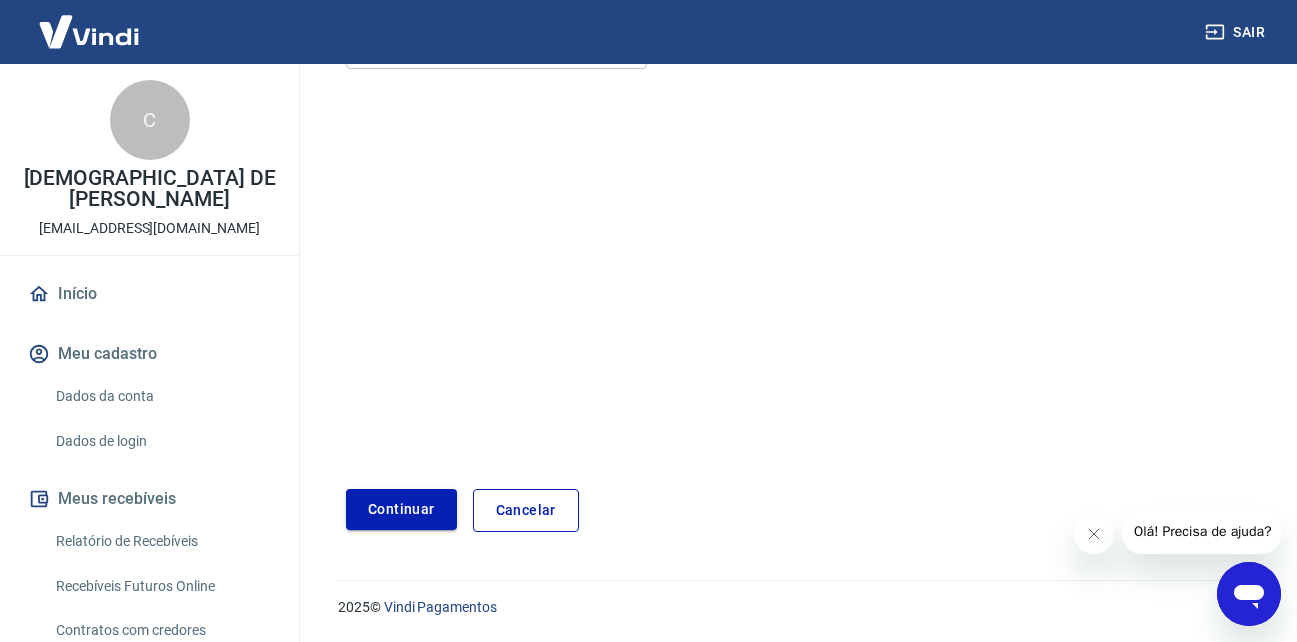 click on "Continuar" at bounding box center (401, 509) 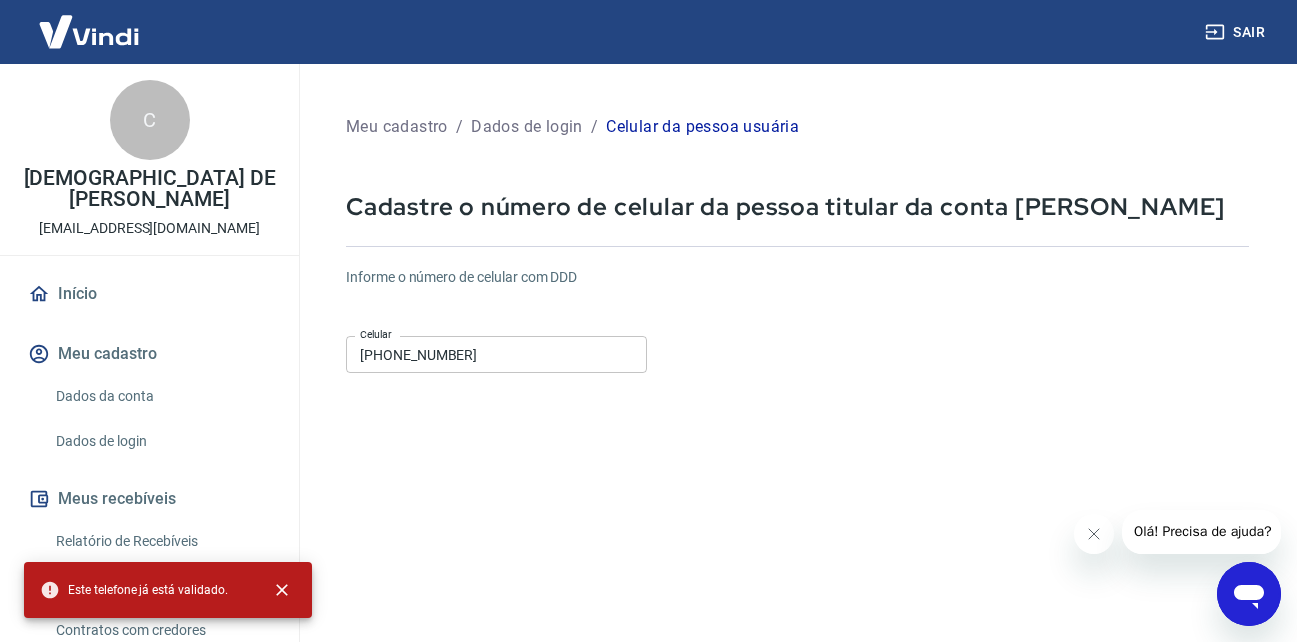 scroll, scrollTop: 0, scrollLeft: 0, axis: both 